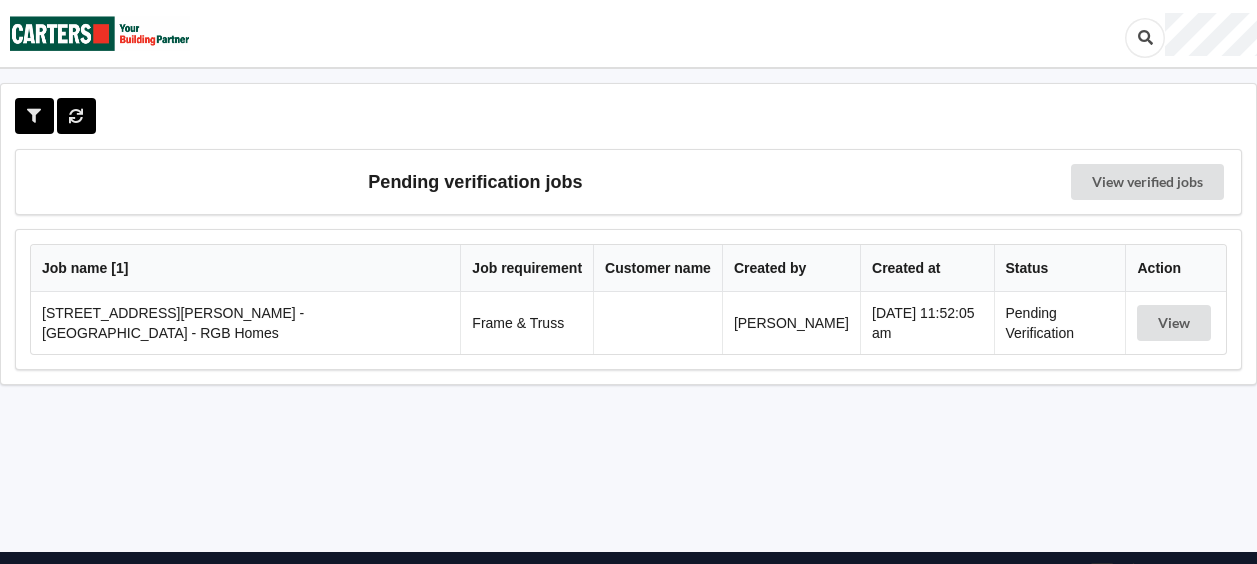 scroll, scrollTop: 0, scrollLeft: 0, axis: both 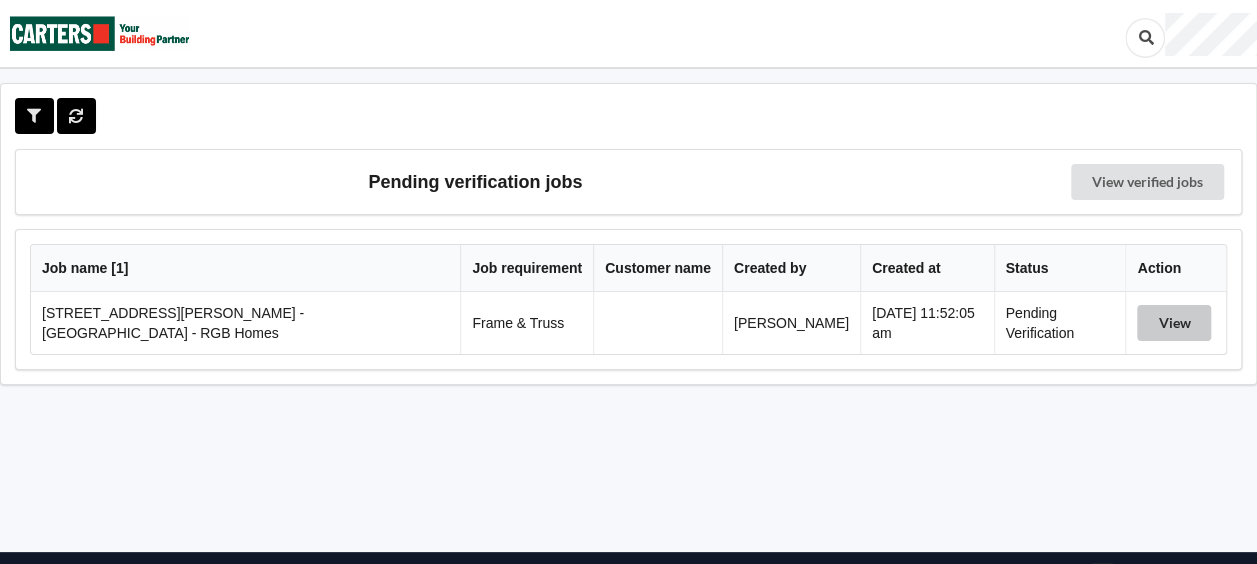 click on "View" at bounding box center (1174, 323) 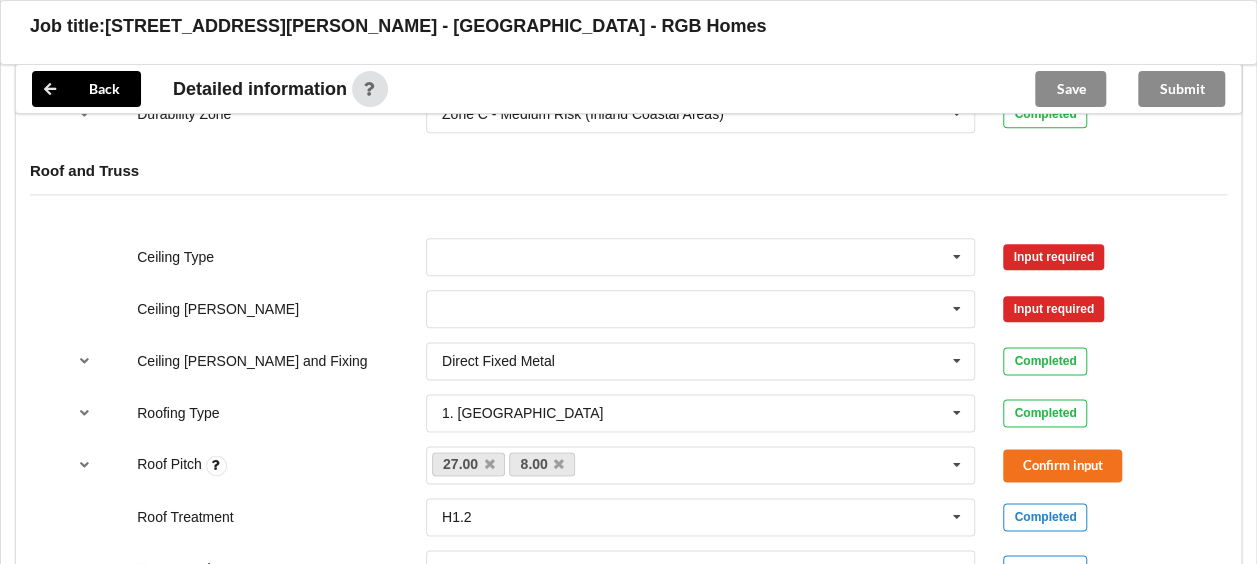 scroll, scrollTop: 1081, scrollLeft: 0, axis: vertical 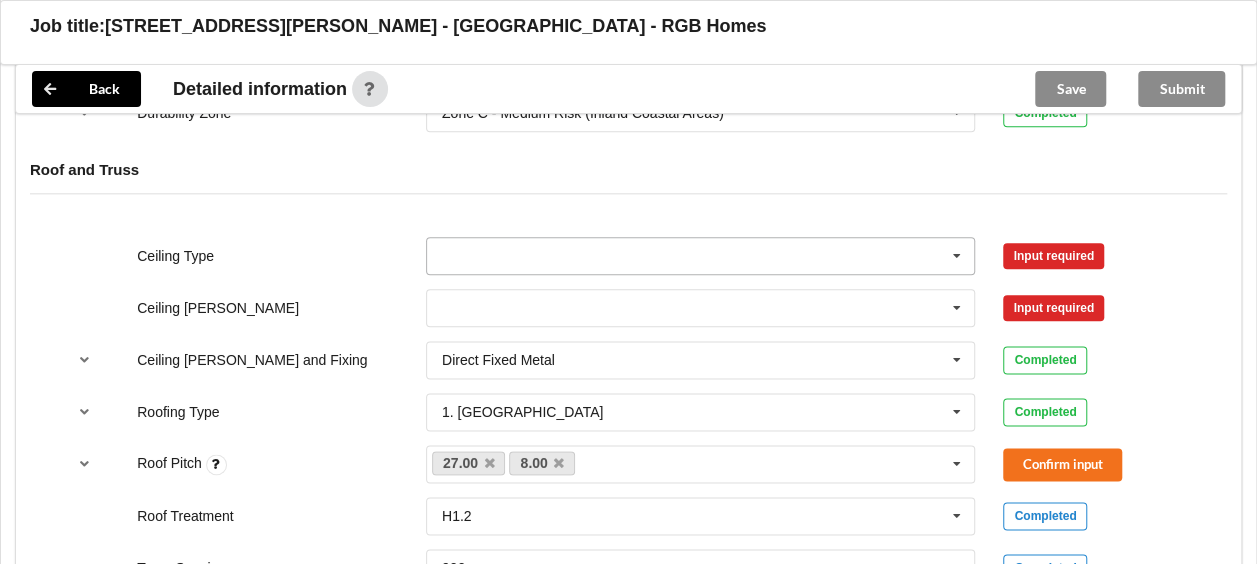 click at bounding box center [702, 256] 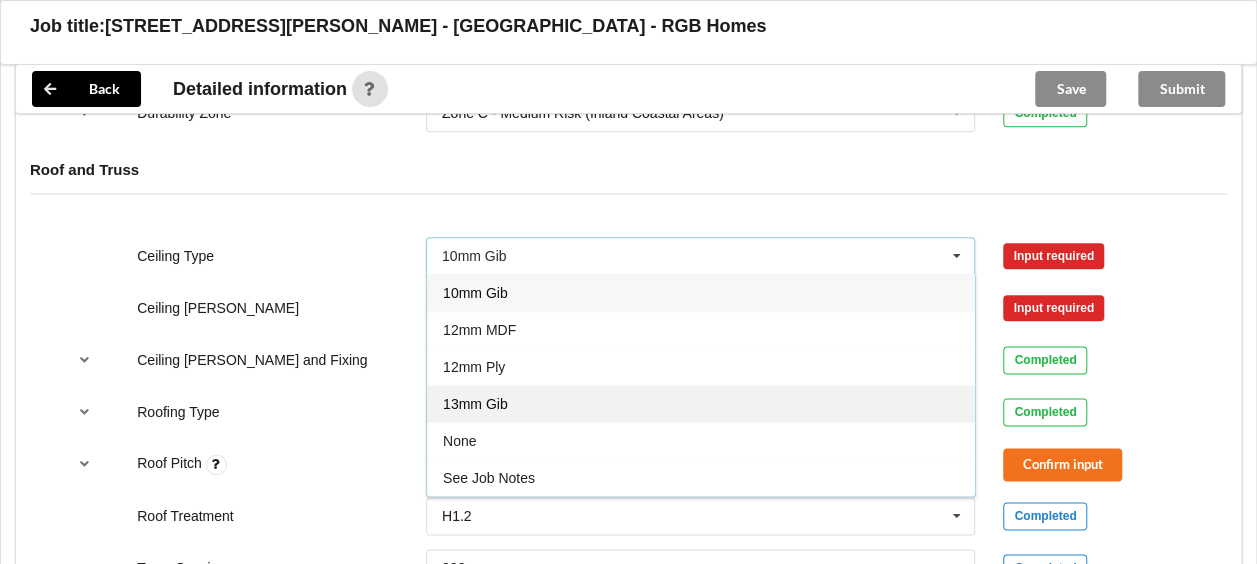 click on "13mm Gib" at bounding box center [701, 403] 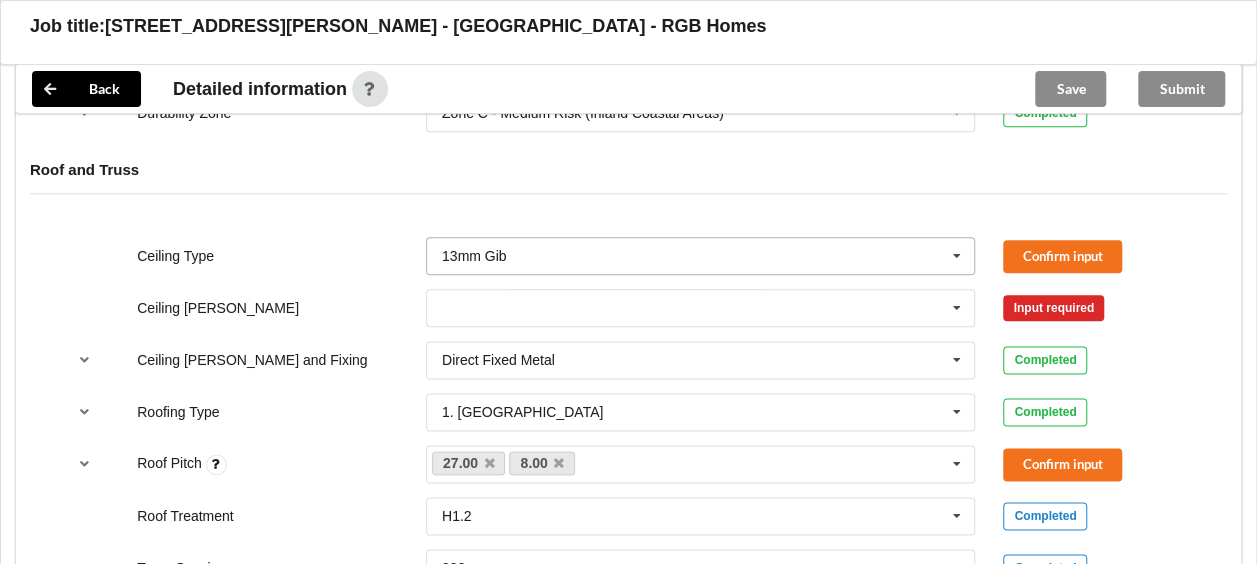 click at bounding box center (957, 256) 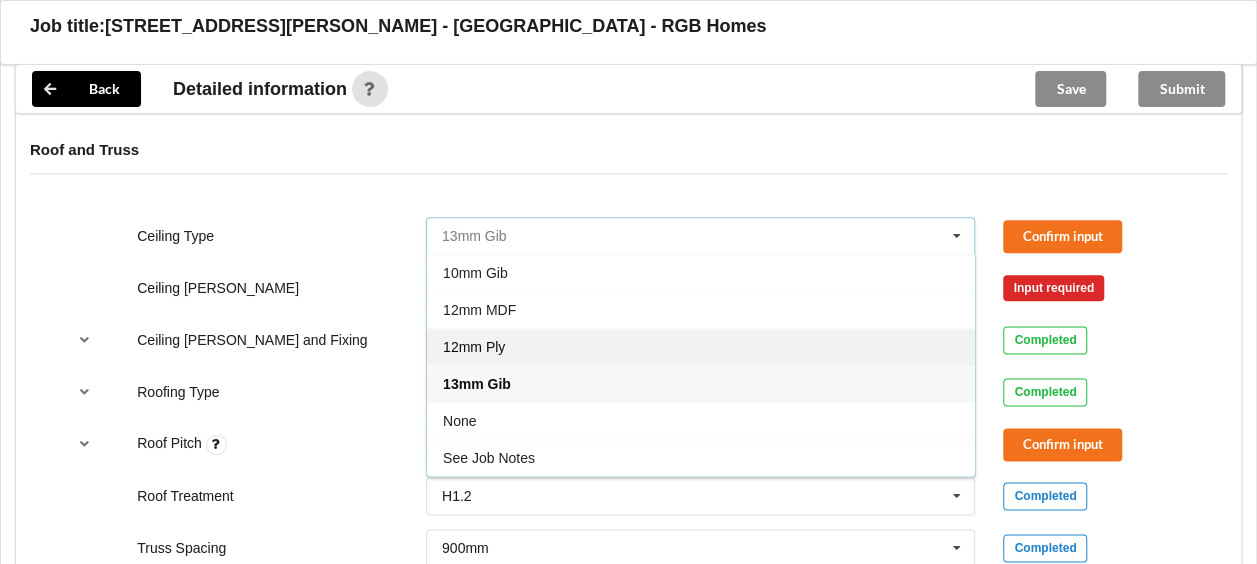 scroll, scrollTop: 1103, scrollLeft: 0, axis: vertical 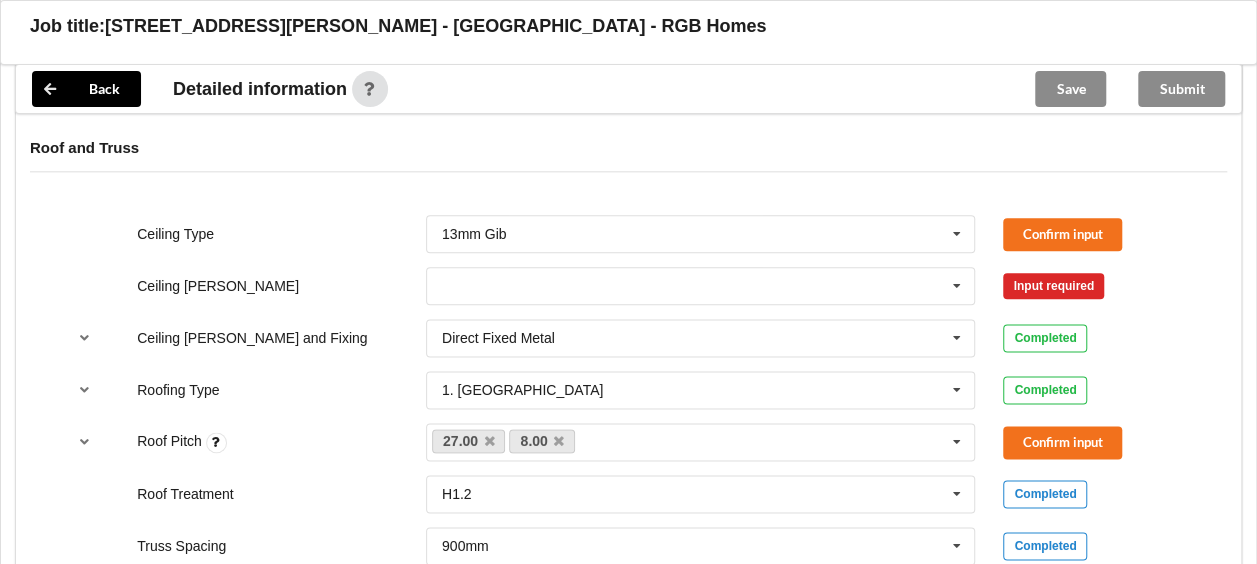 click on "Roof and Truss" at bounding box center [628, 162] 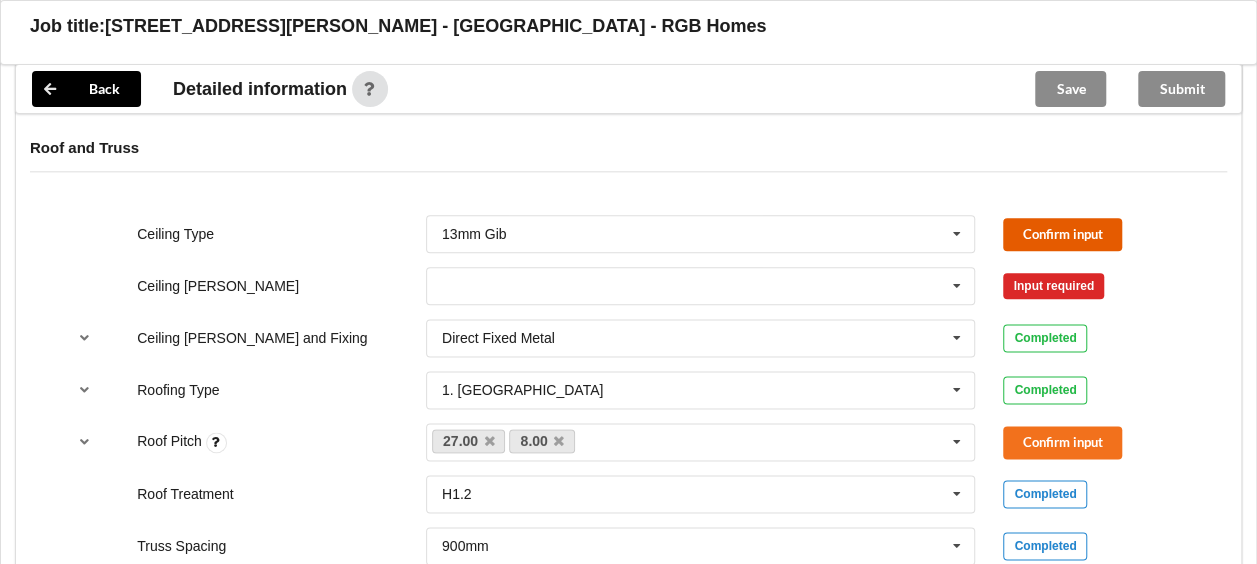 click on "Confirm input" at bounding box center [1062, 234] 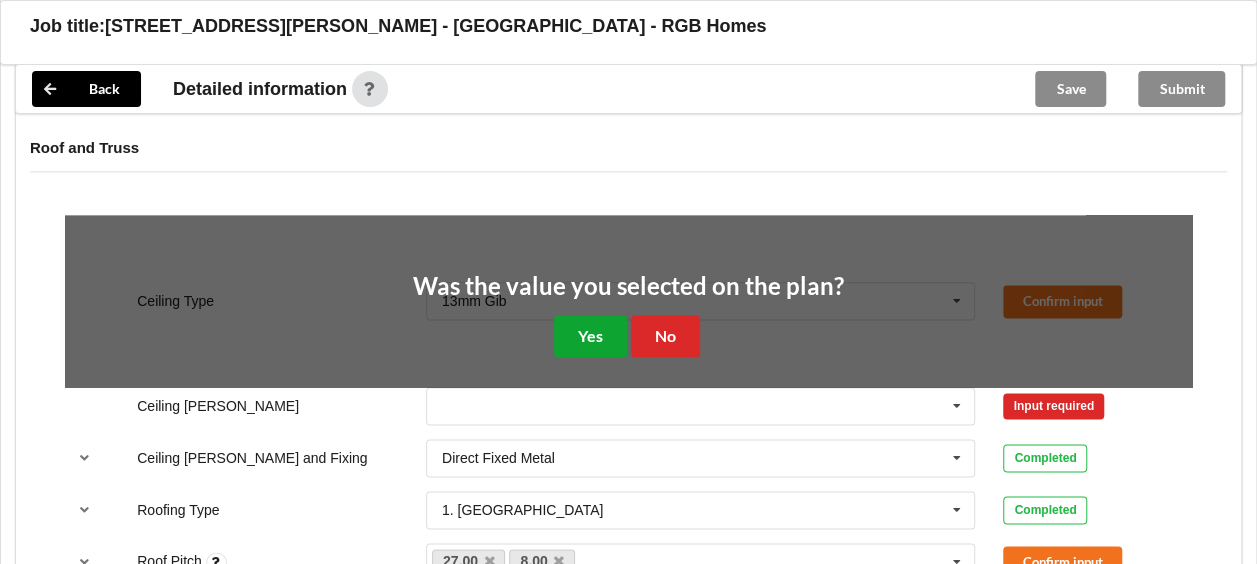 click on "Yes" at bounding box center (590, 335) 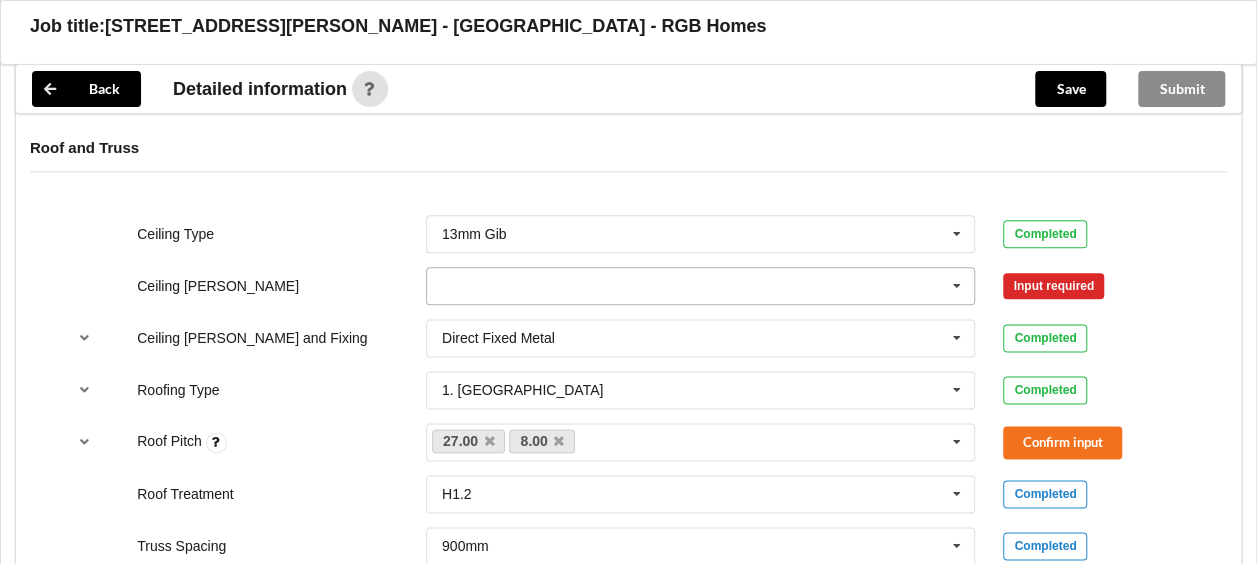 click at bounding box center [702, 286] 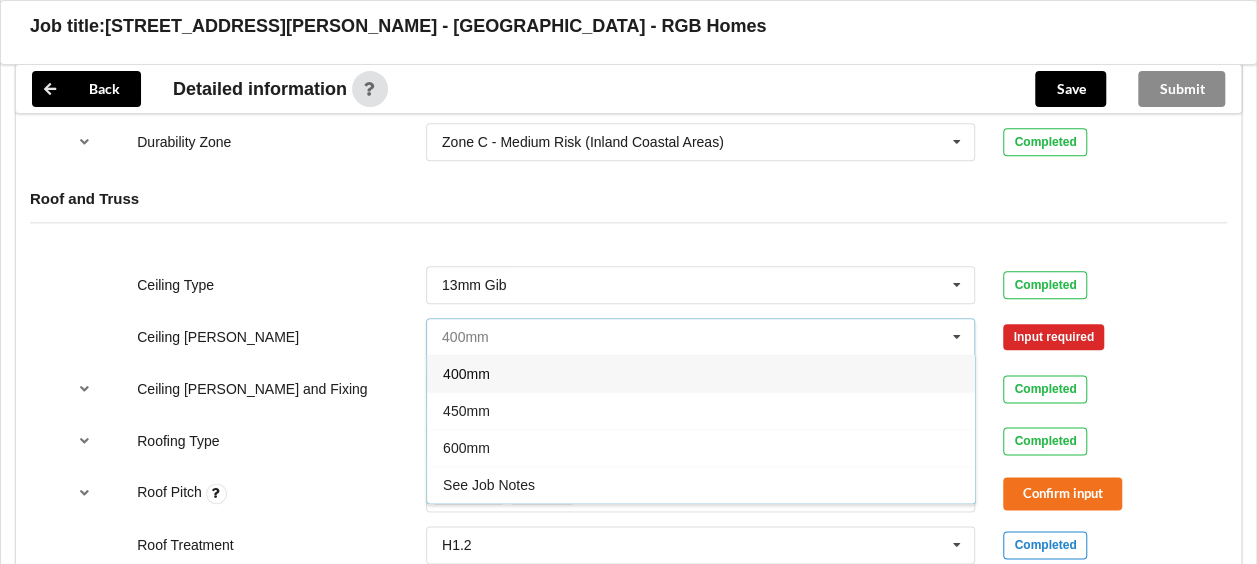 scroll, scrollTop: 1123, scrollLeft: 0, axis: vertical 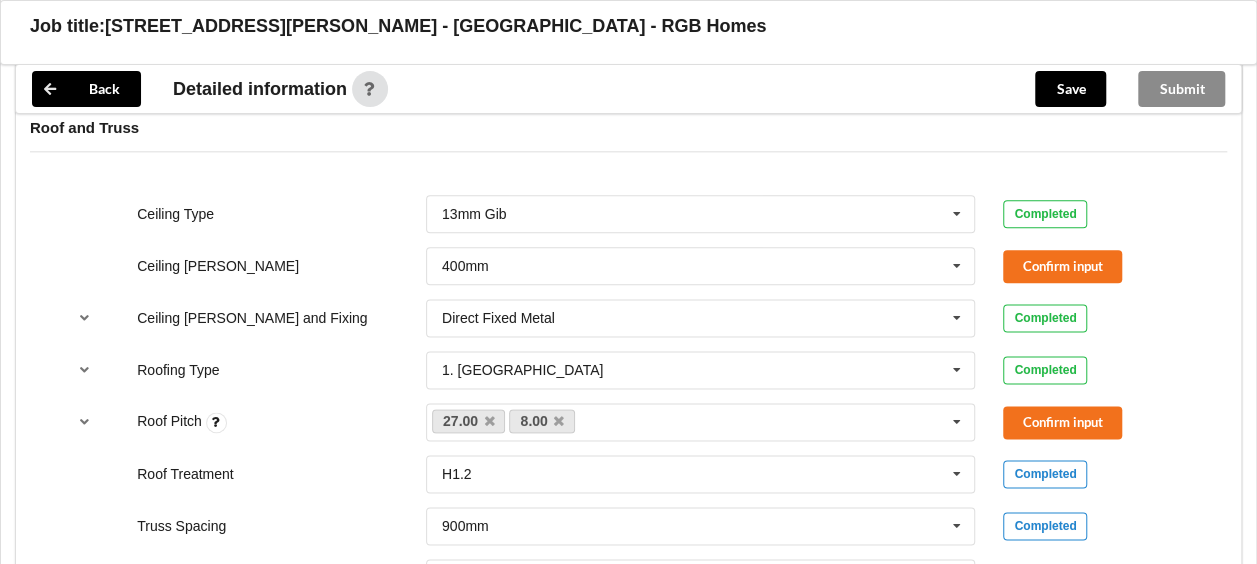 click on "Roof and Truss" at bounding box center (628, 142) 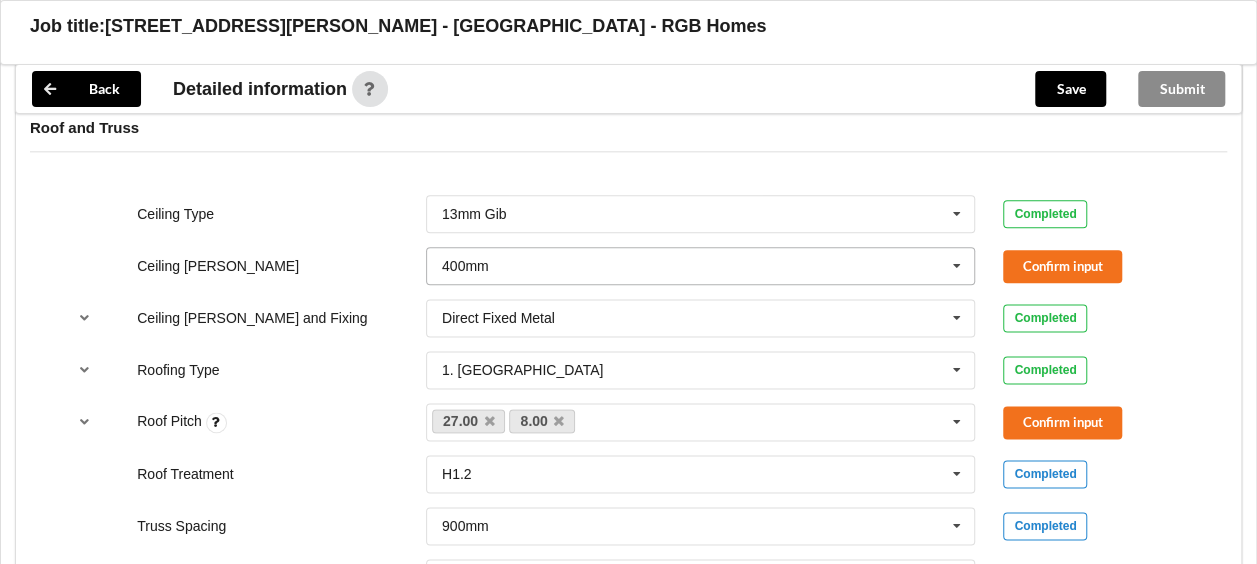 click at bounding box center [702, 266] 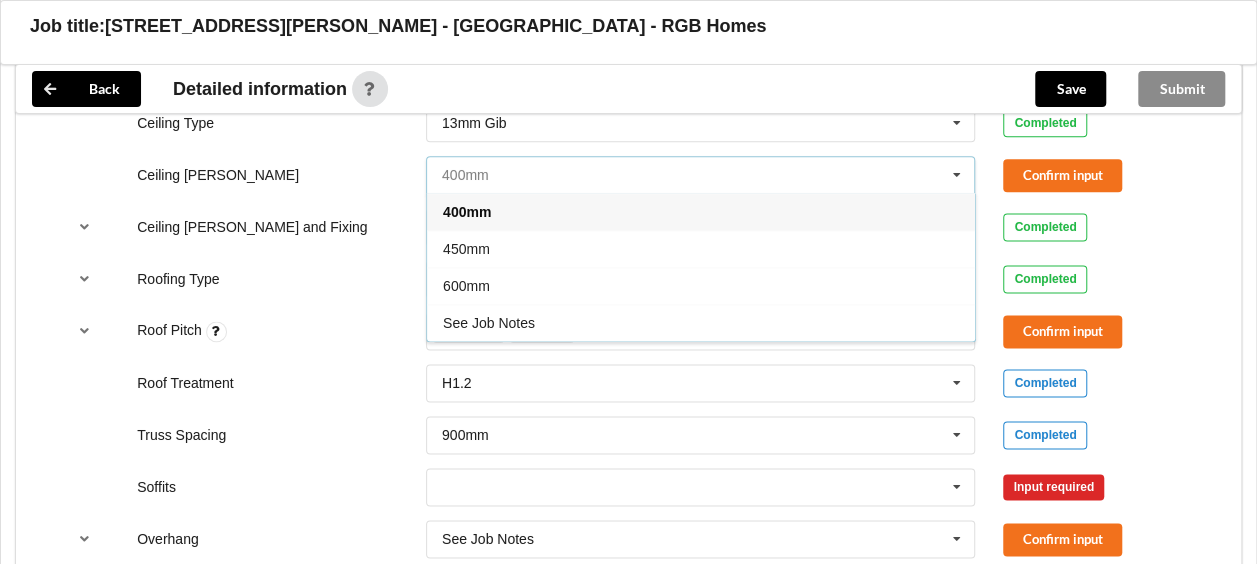 scroll, scrollTop: 1215, scrollLeft: 0, axis: vertical 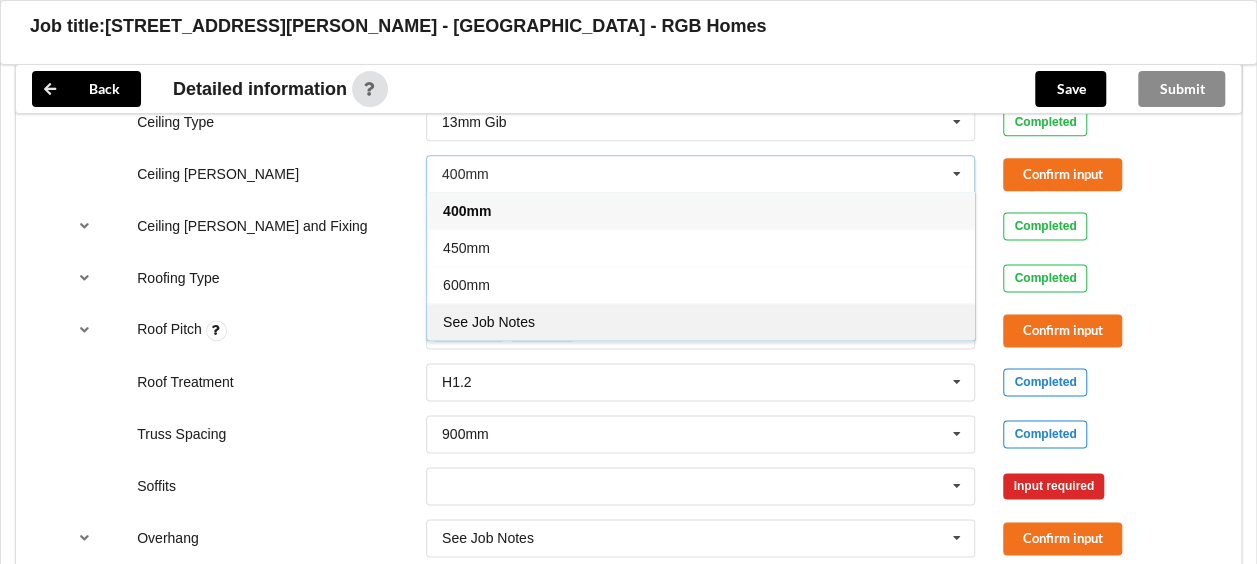 click on "See Job Notes" at bounding box center (701, 321) 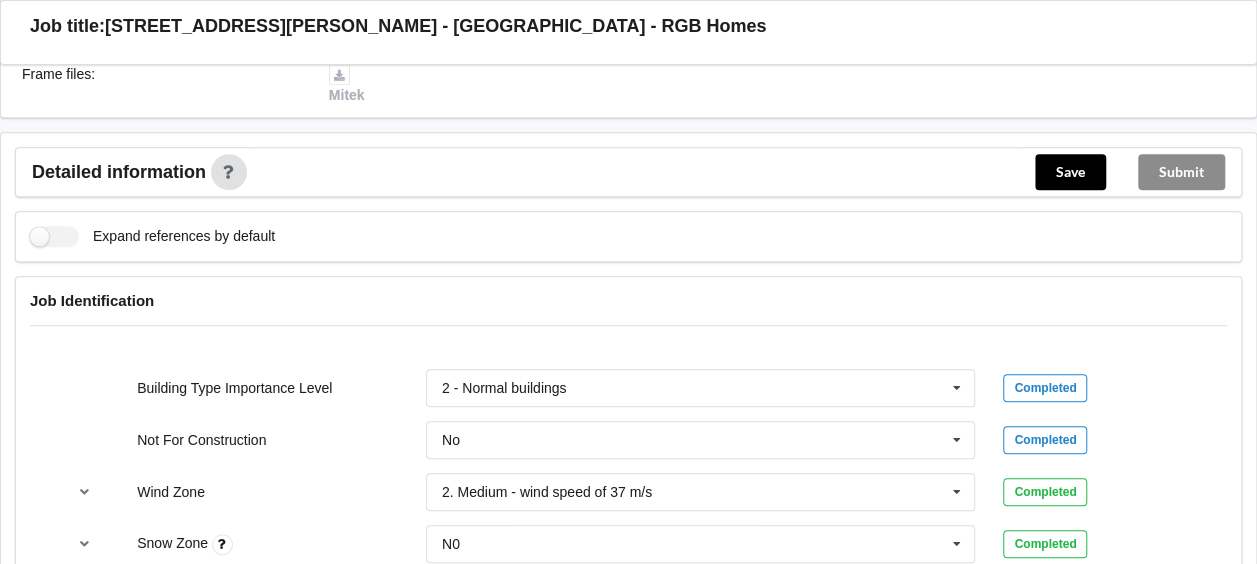 scroll, scrollTop: 598, scrollLeft: 0, axis: vertical 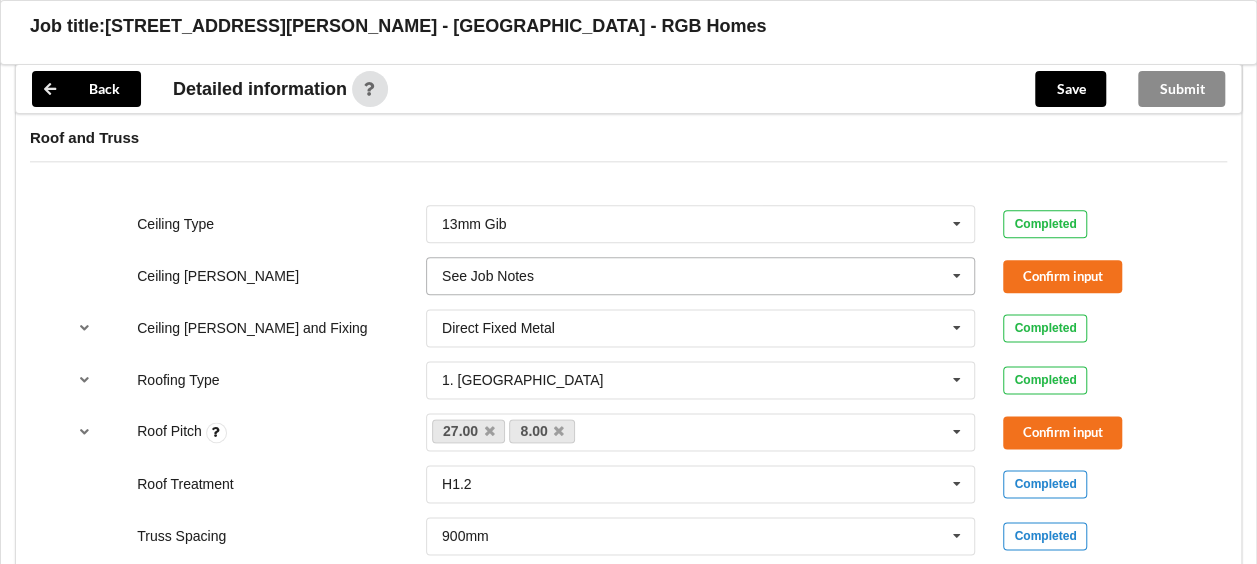 click at bounding box center [702, 276] 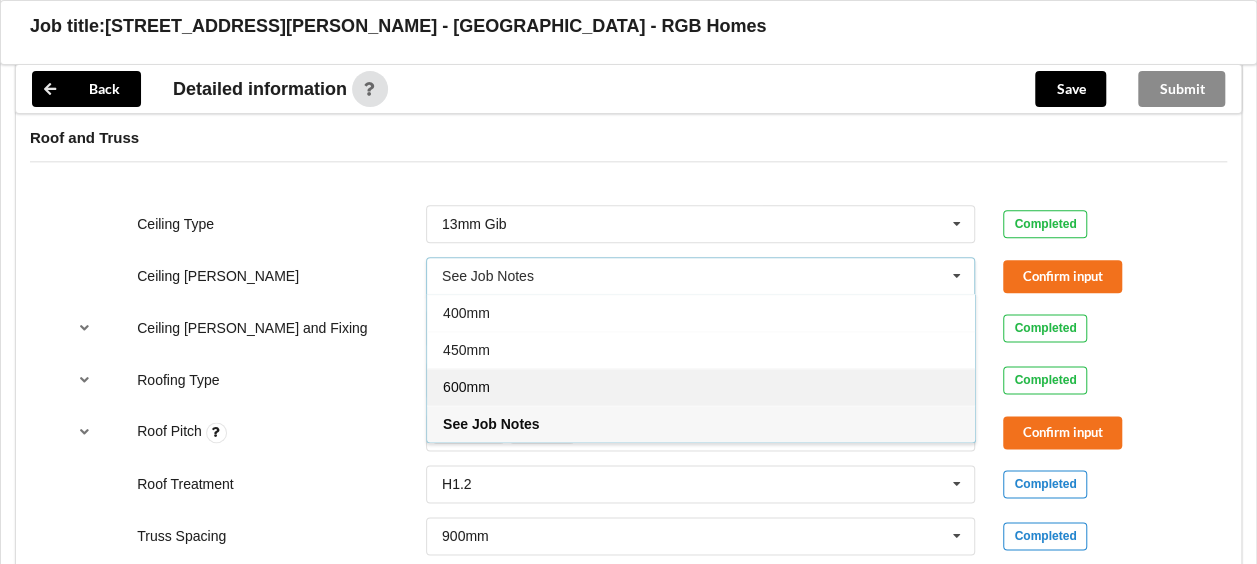 click on "600mm" at bounding box center (701, 386) 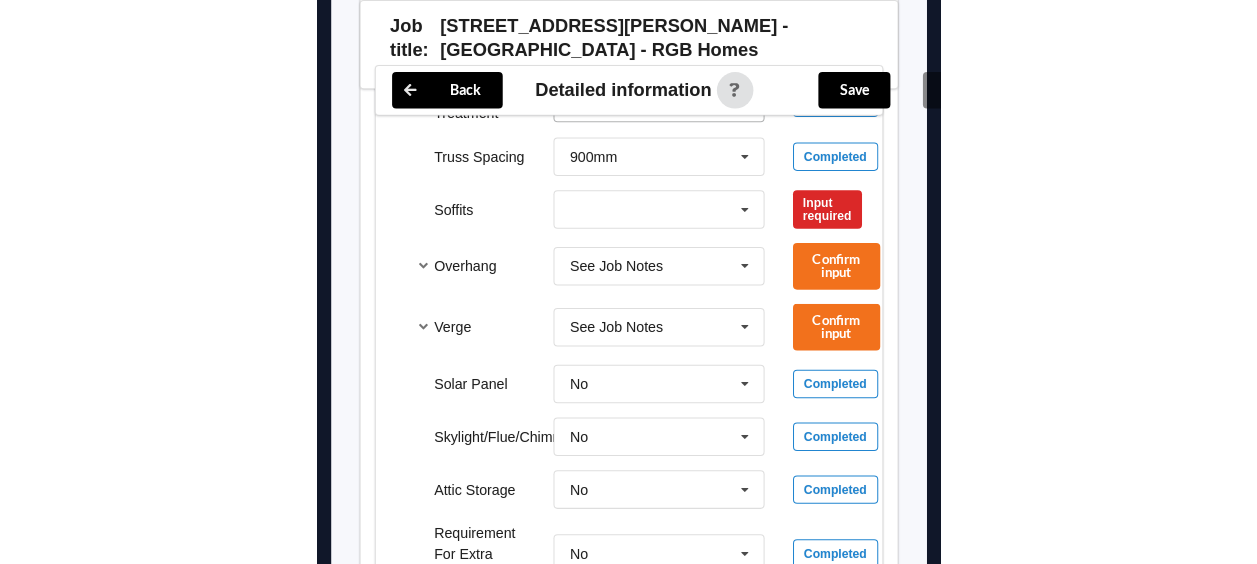 scroll, scrollTop: 1701, scrollLeft: 0, axis: vertical 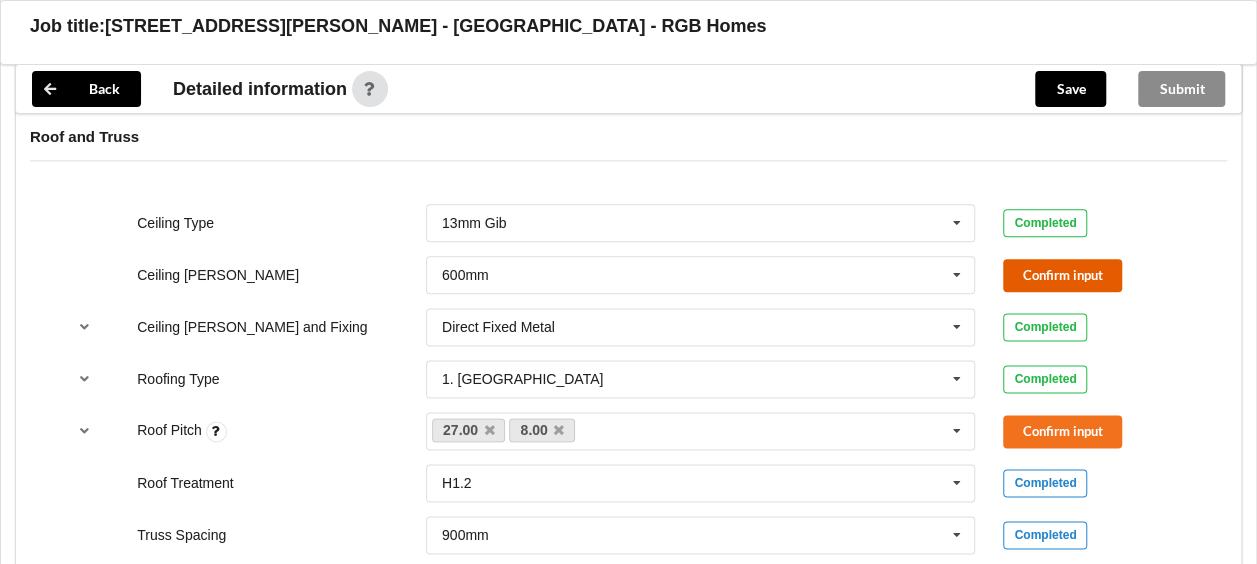 drag, startPoint x: 822, startPoint y: 379, endPoint x: 1111, endPoint y: 273, distance: 307.82626 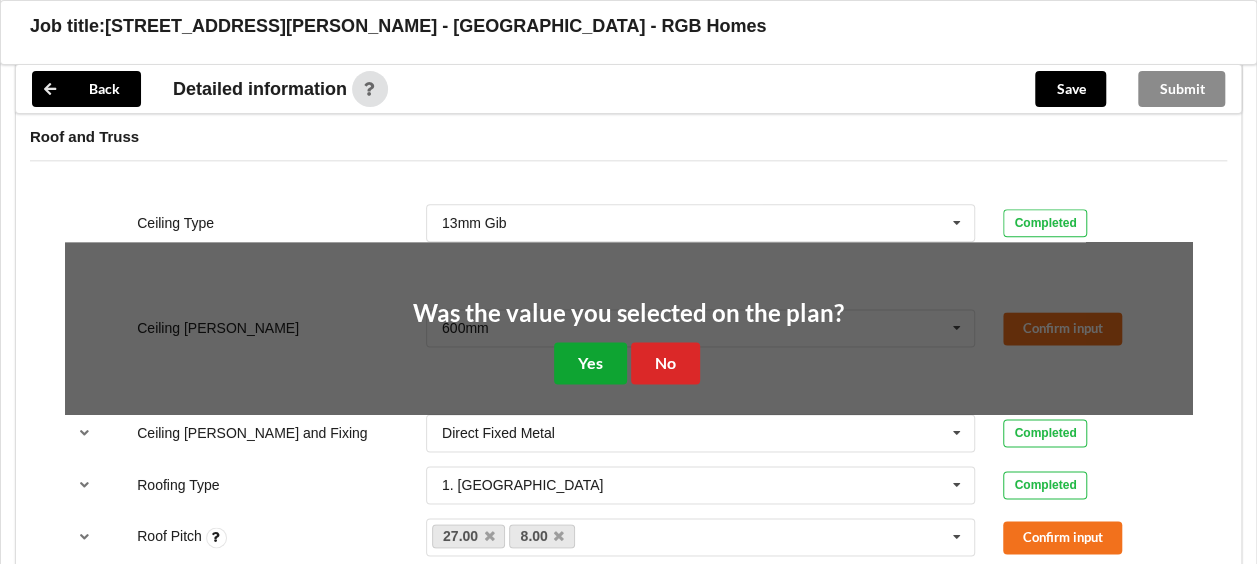 click on "Yes" at bounding box center [590, 362] 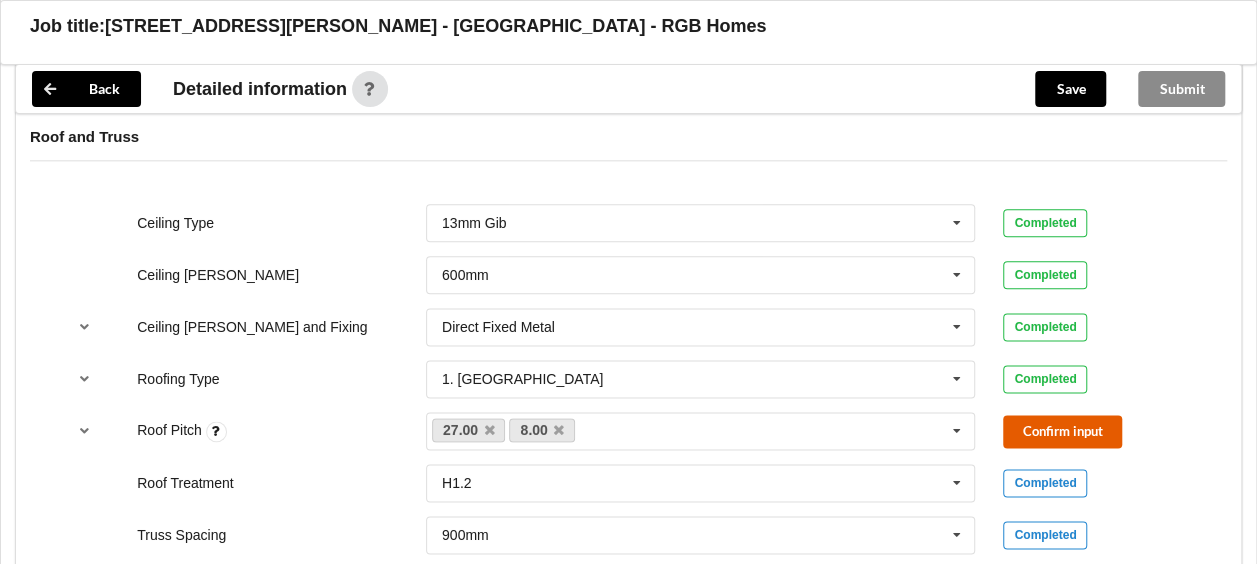 click on "Confirm input" at bounding box center [1062, 431] 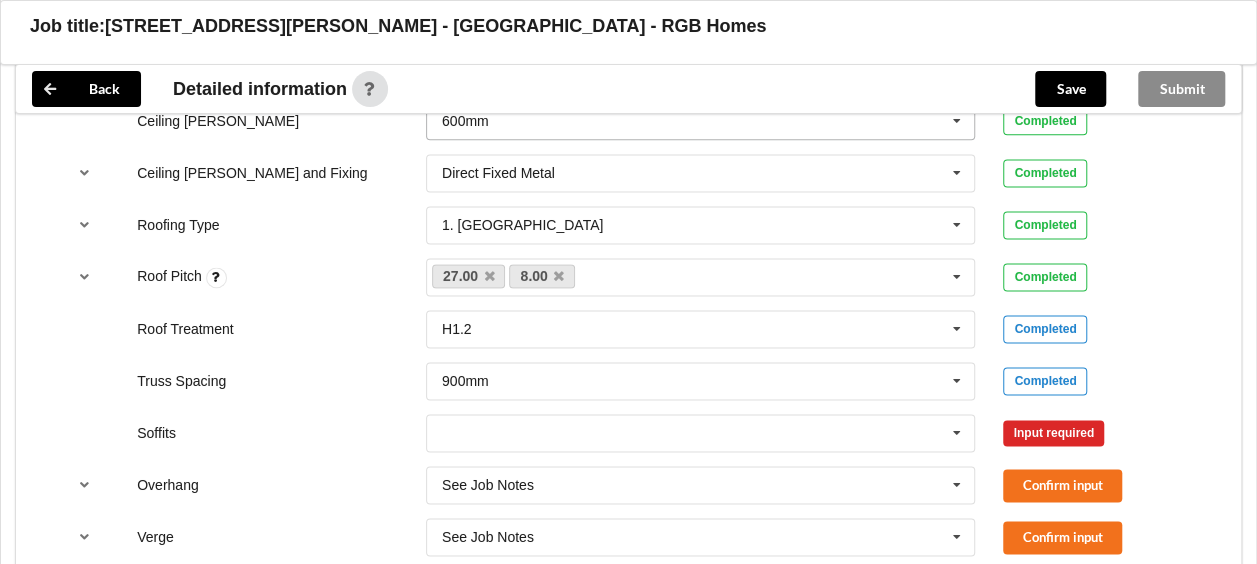scroll, scrollTop: 1376, scrollLeft: 0, axis: vertical 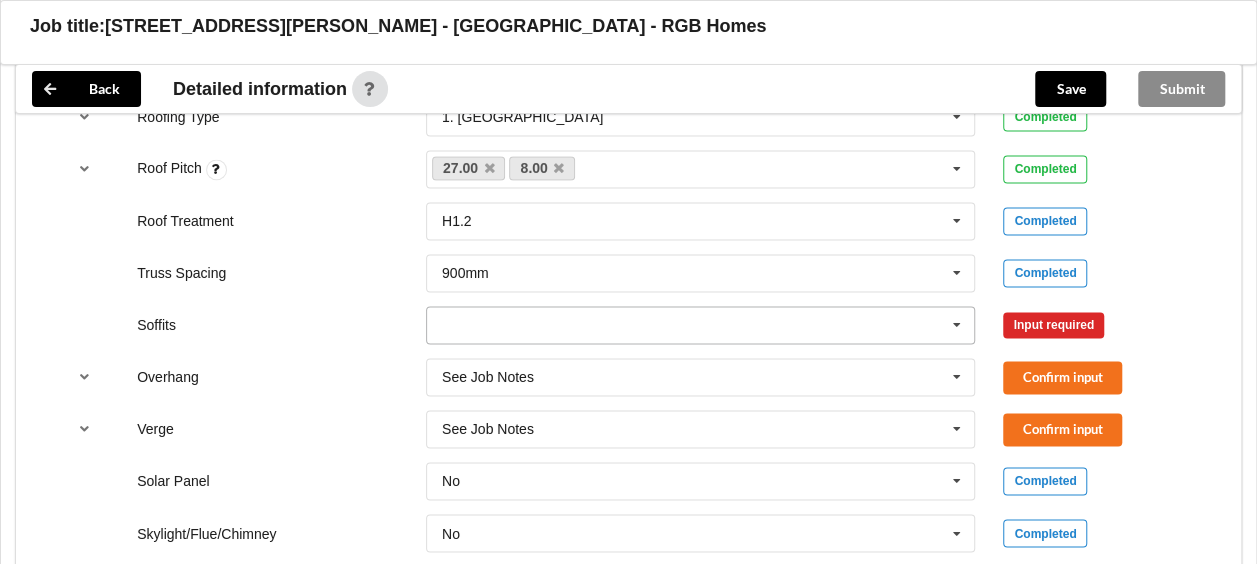 click at bounding box center (702, 325) 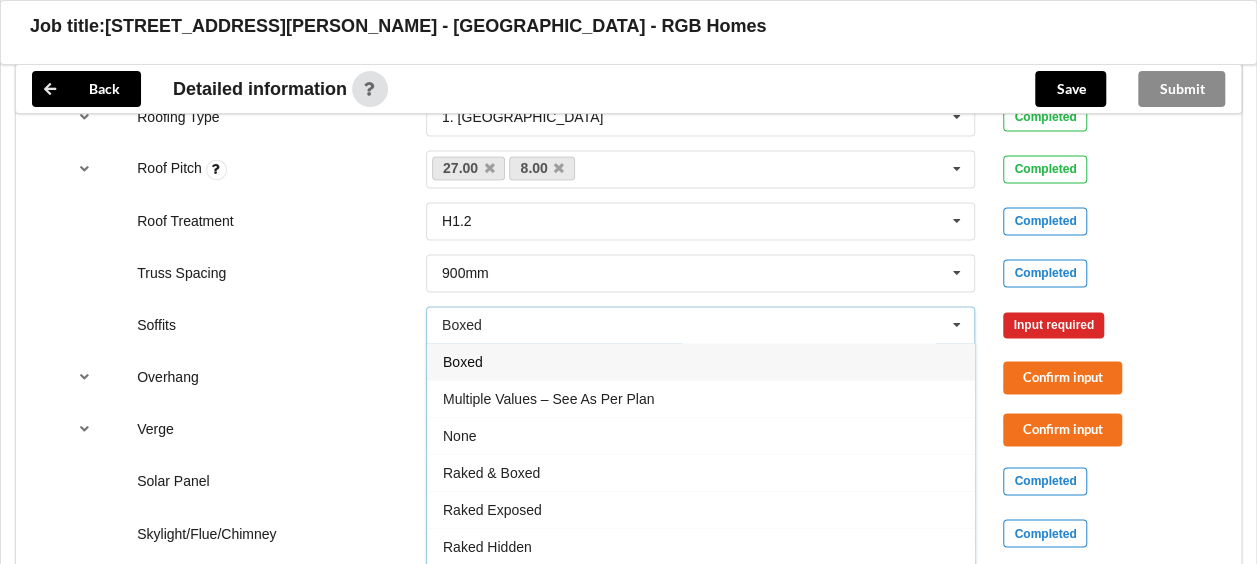 click on "Boxed" at bounding box center [701, 361] 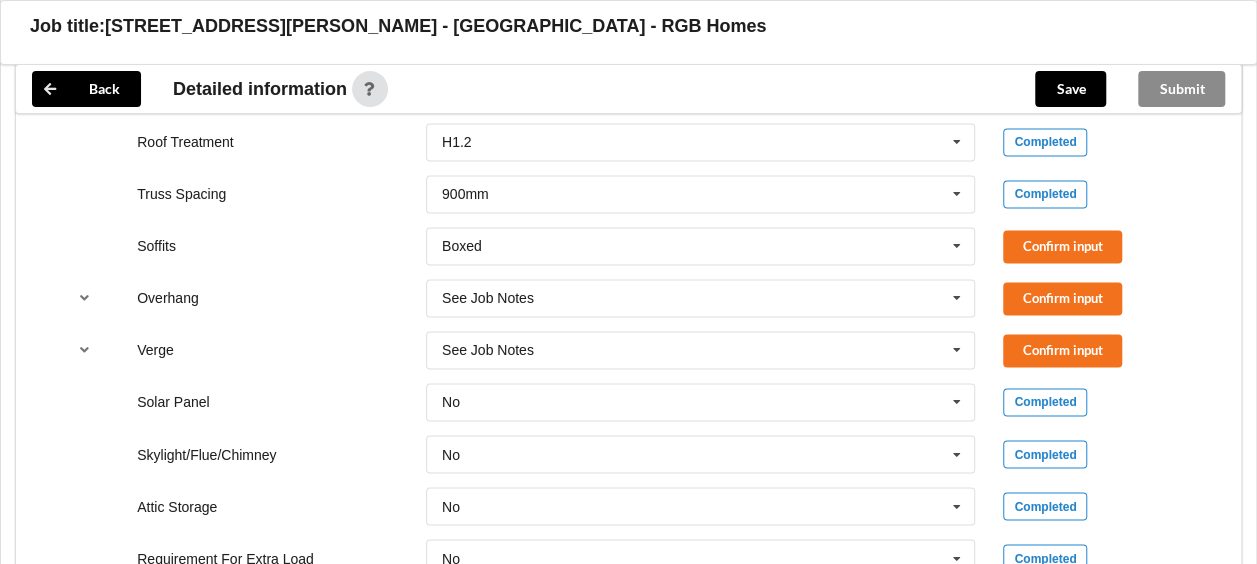 scroll, scrollTop: 1384, scrollLeft: 0, axis: vertical 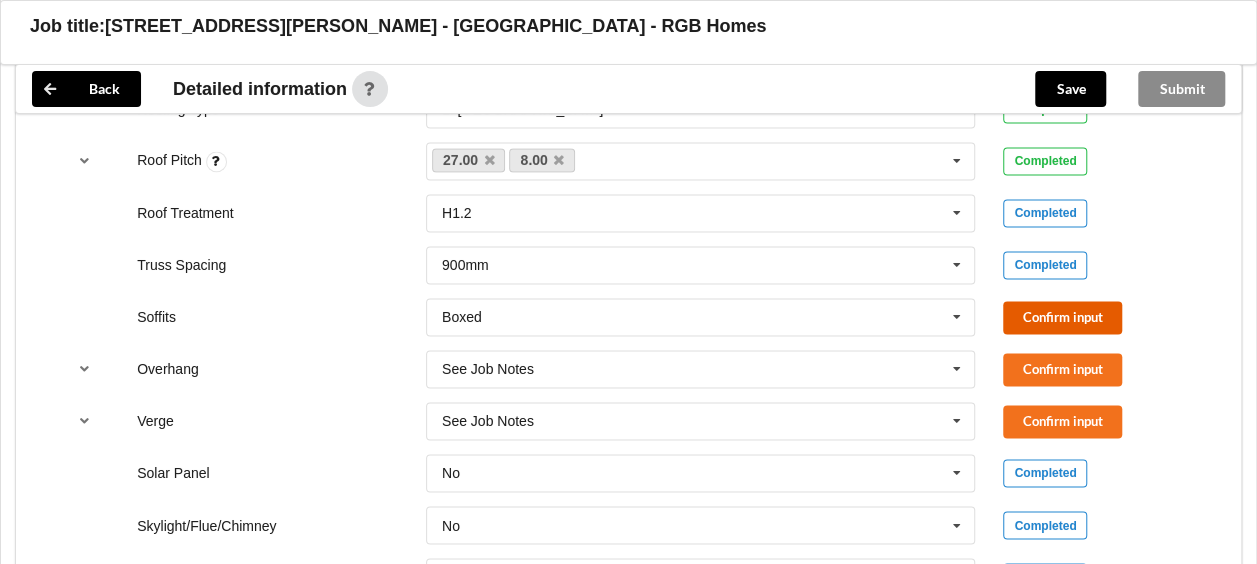 click on "Confirm input" at bounding box center [1062, 317] 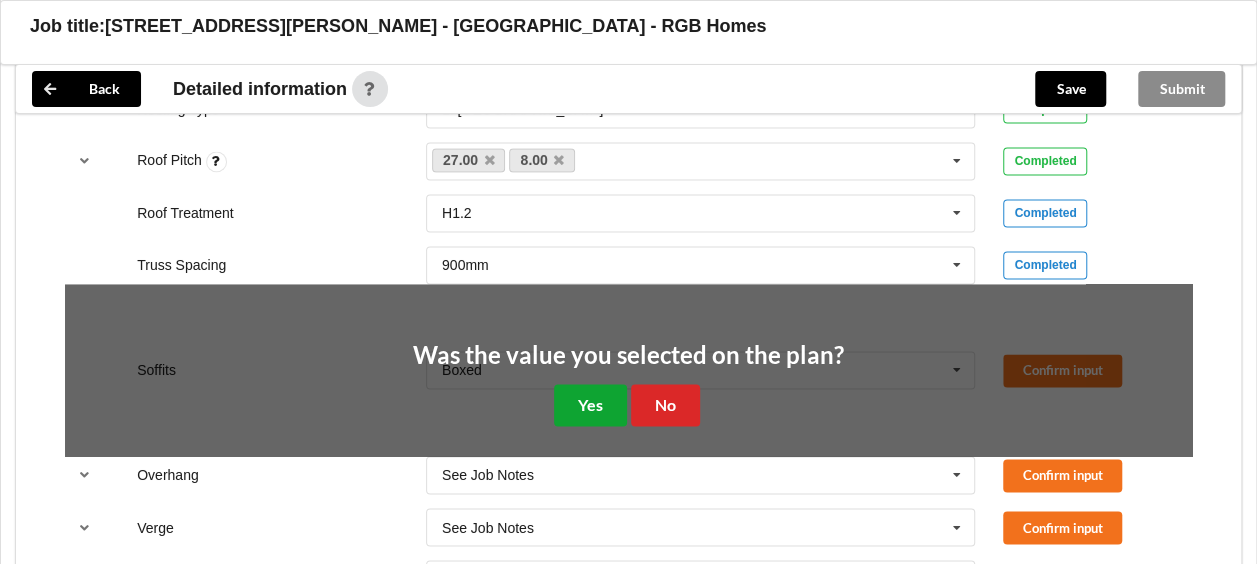 click on "Yes" at bounding box center [590, 404] 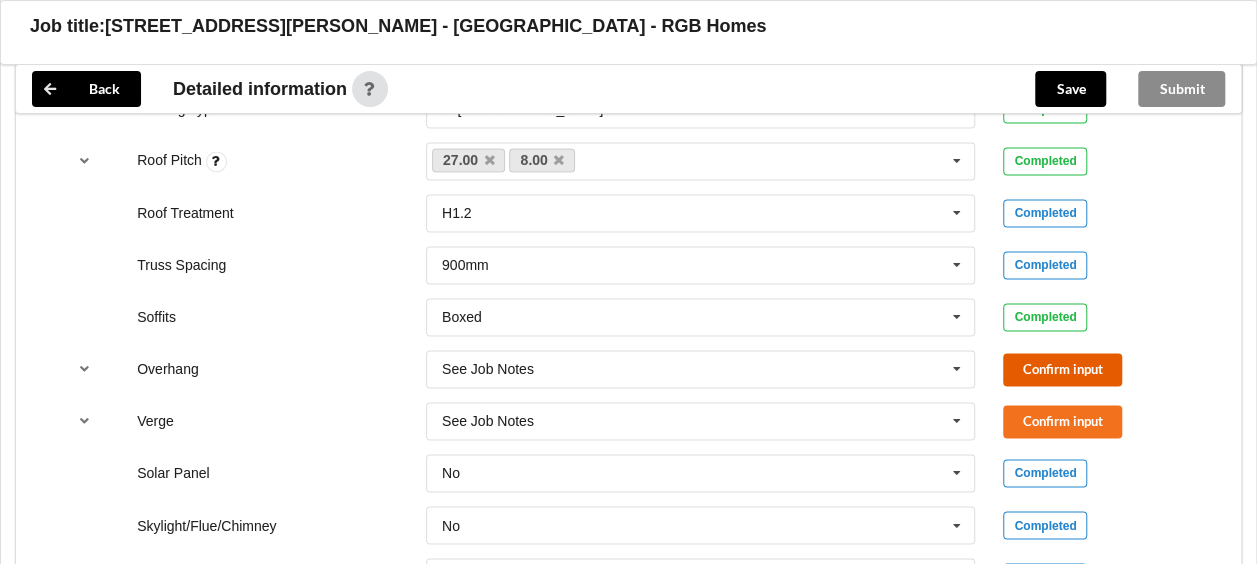 click on "Confirm input" at bounding box center [1062, 369] 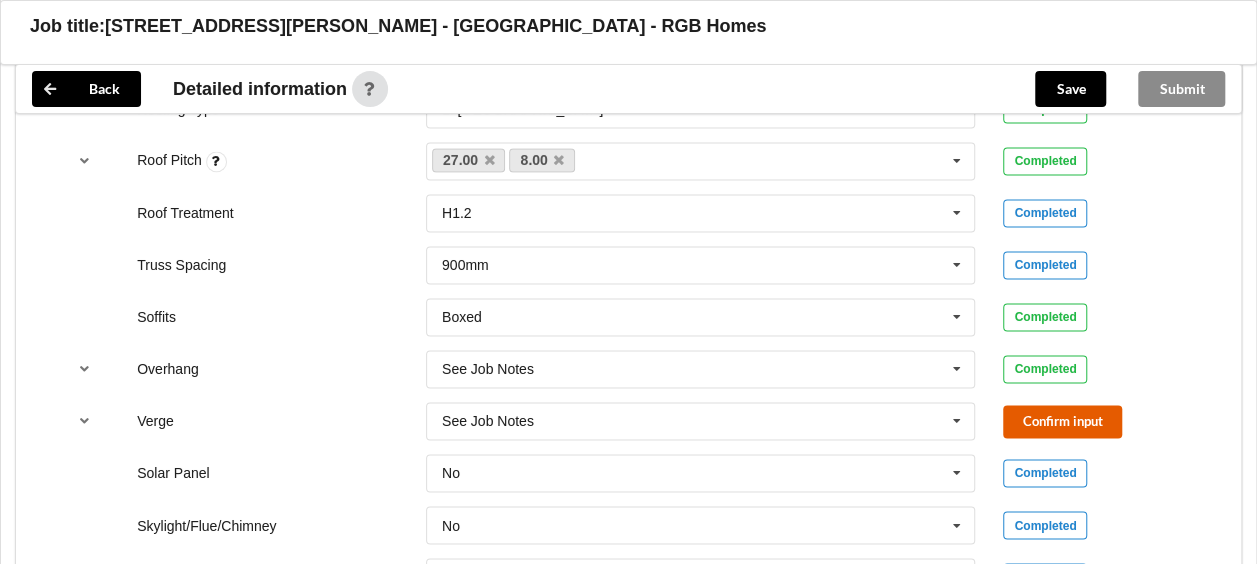 click on "Confirm input" at bounding box center [1062, 421] 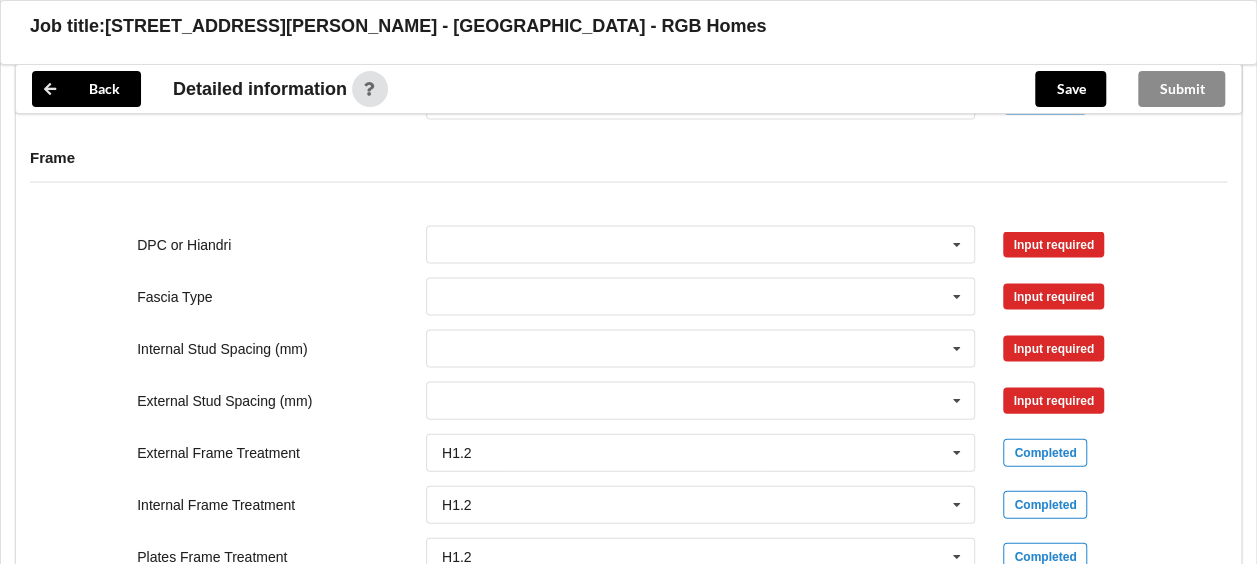 scroll, scrollTop: 1964, scrollLeft: 0, axis: vertical 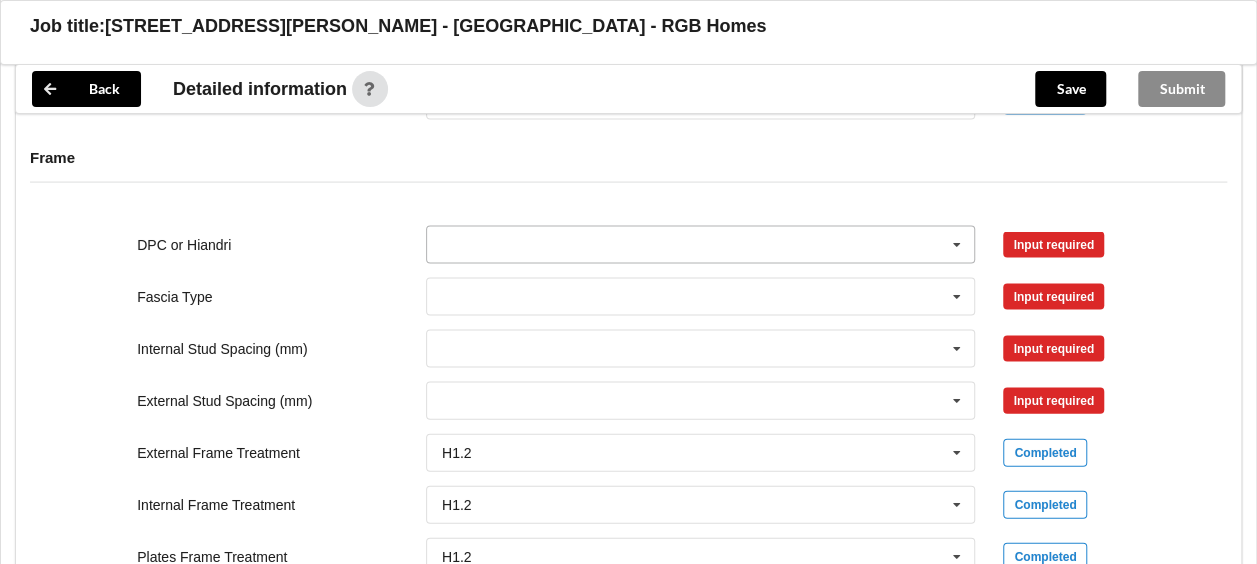 click at bounding box center (702, 245) 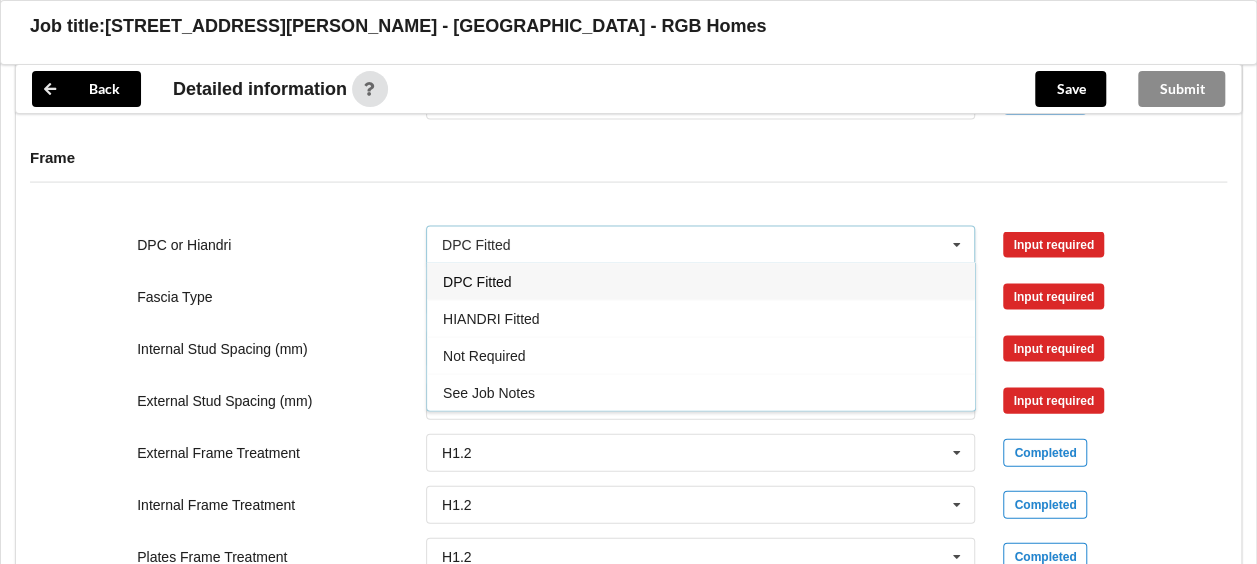 click on "DPC Fitted" at bounding box center (701, 281) 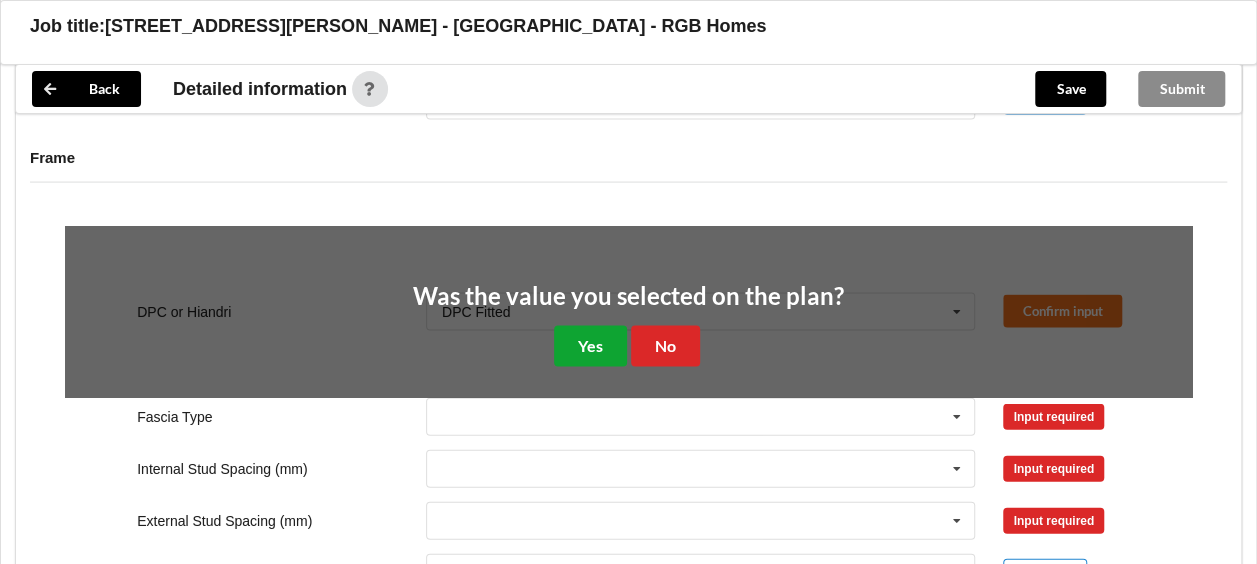 click on "Yes" at bounding box center (590, 346) 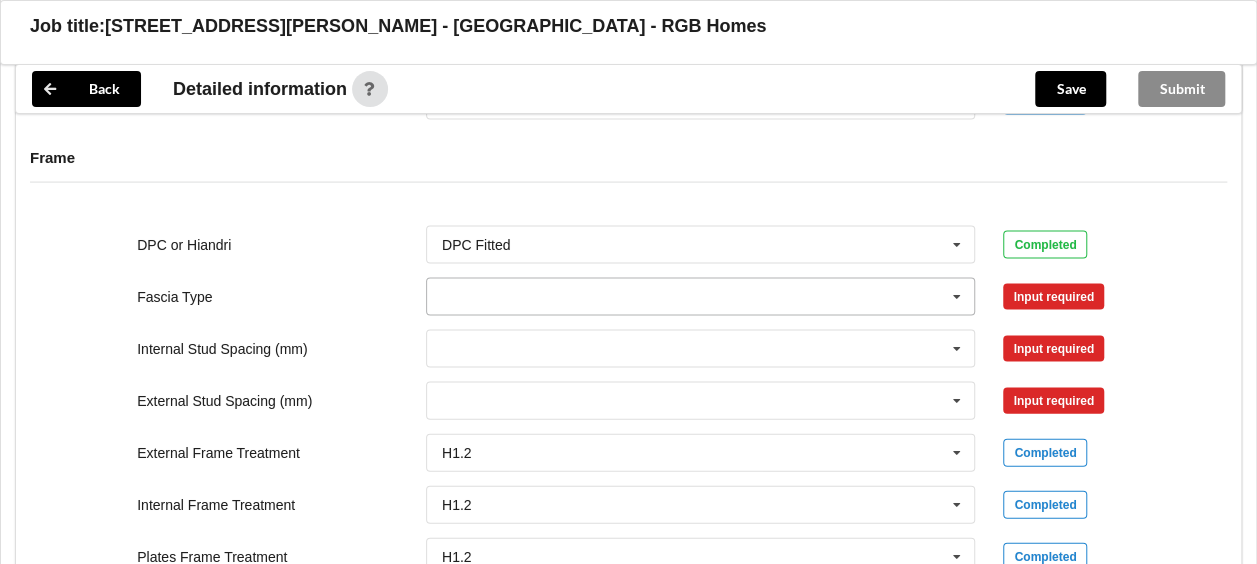 click at bounding box center [702, 297] 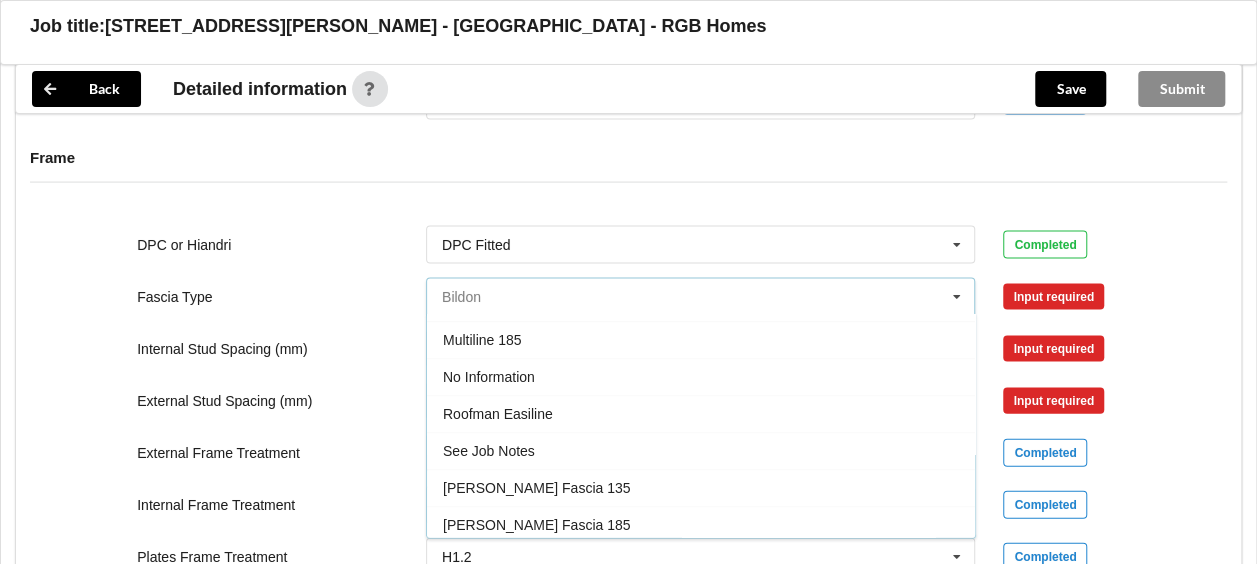 scroll, scrollTop: 656, scrollLeft: 0, axis: vertical 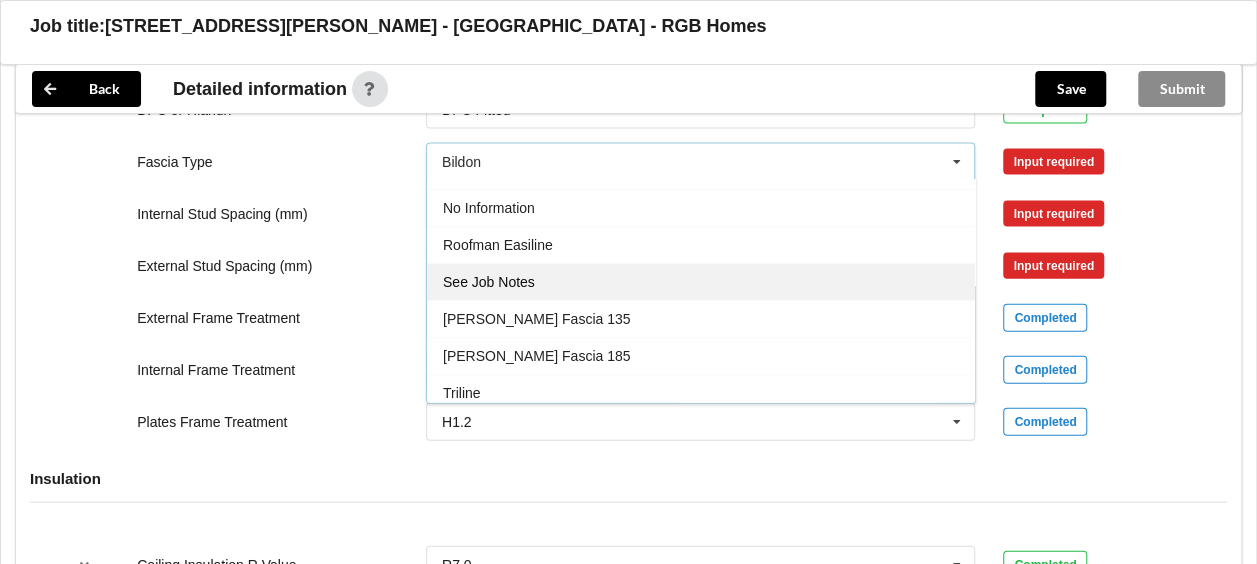 click on "See Job Notes" at bounding box center [701, 282] 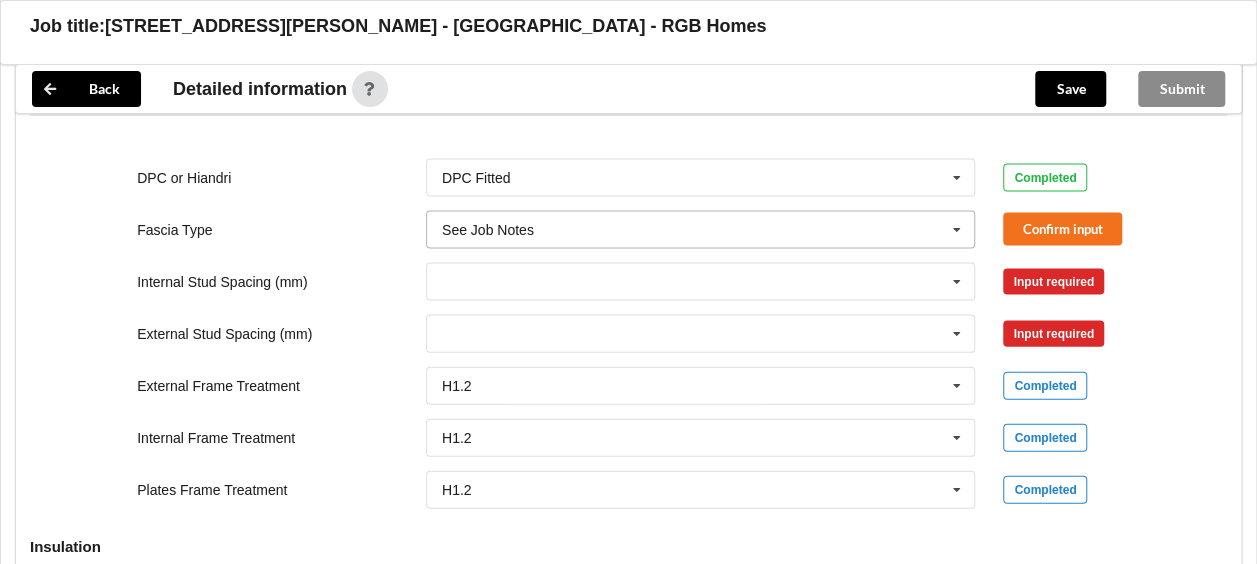 scroll, scrollTop: 2001, scrollLeft: 0, axis: vertical 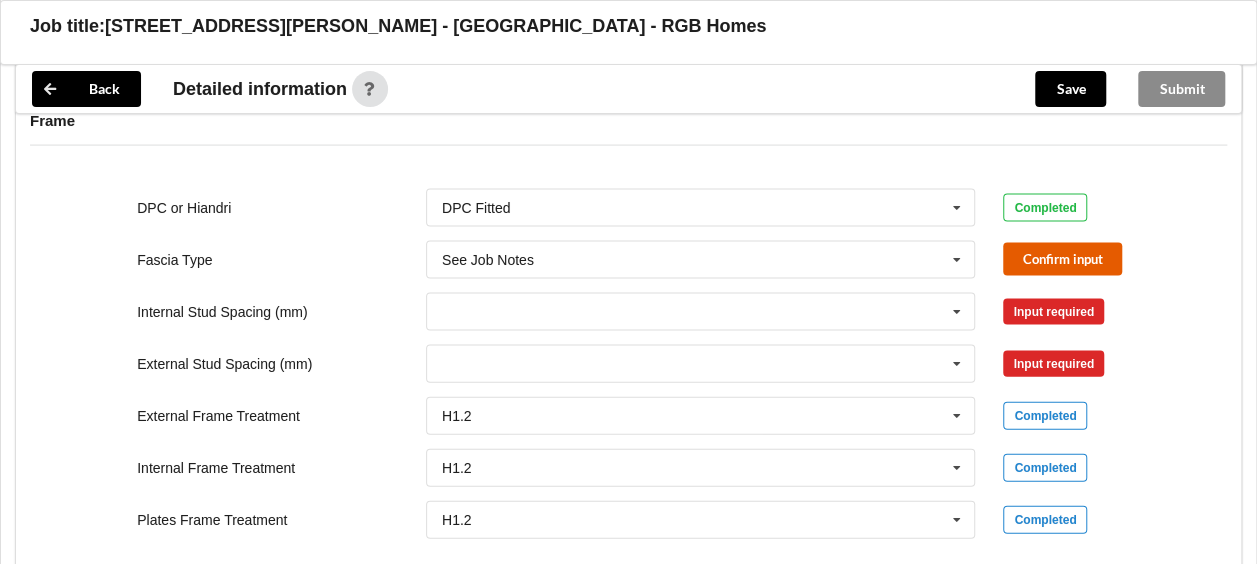 click on "Confirm input" at bounding box center (1062, 259) 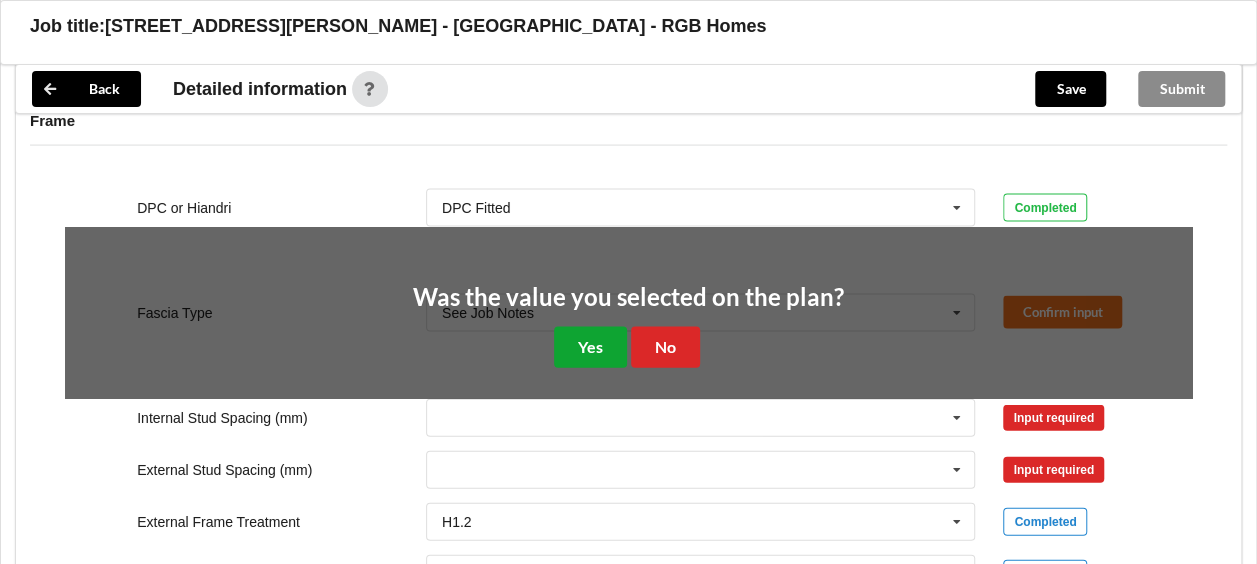 click on "Yes" at bounding box center (590, 347) 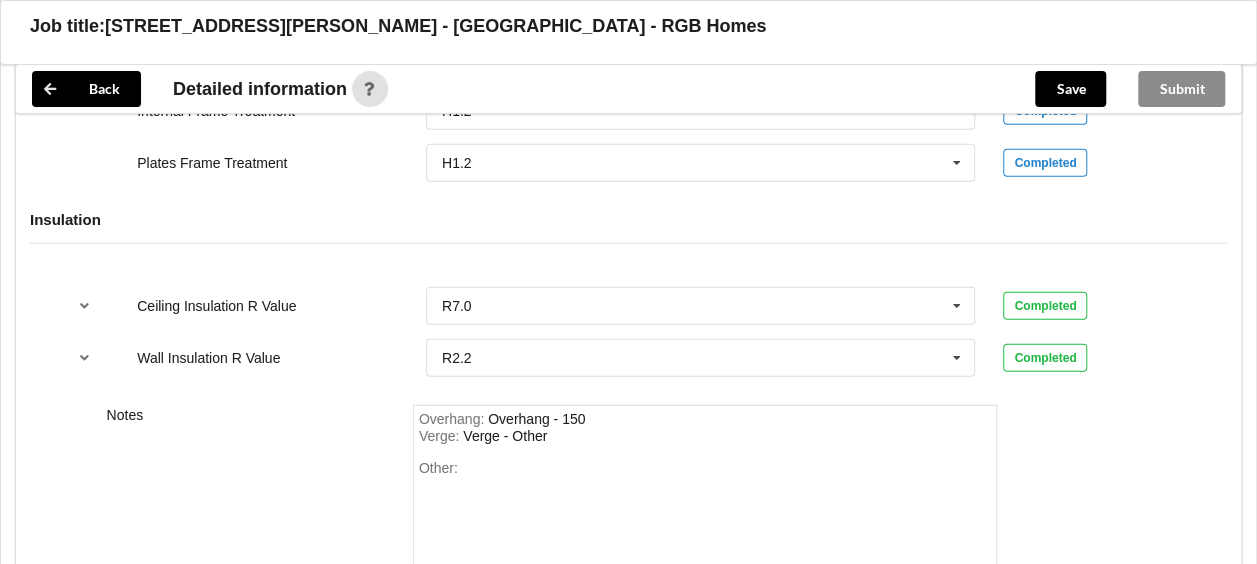 scroll, scrollTop: 2536, scrollLeft: 0, axis: vertical 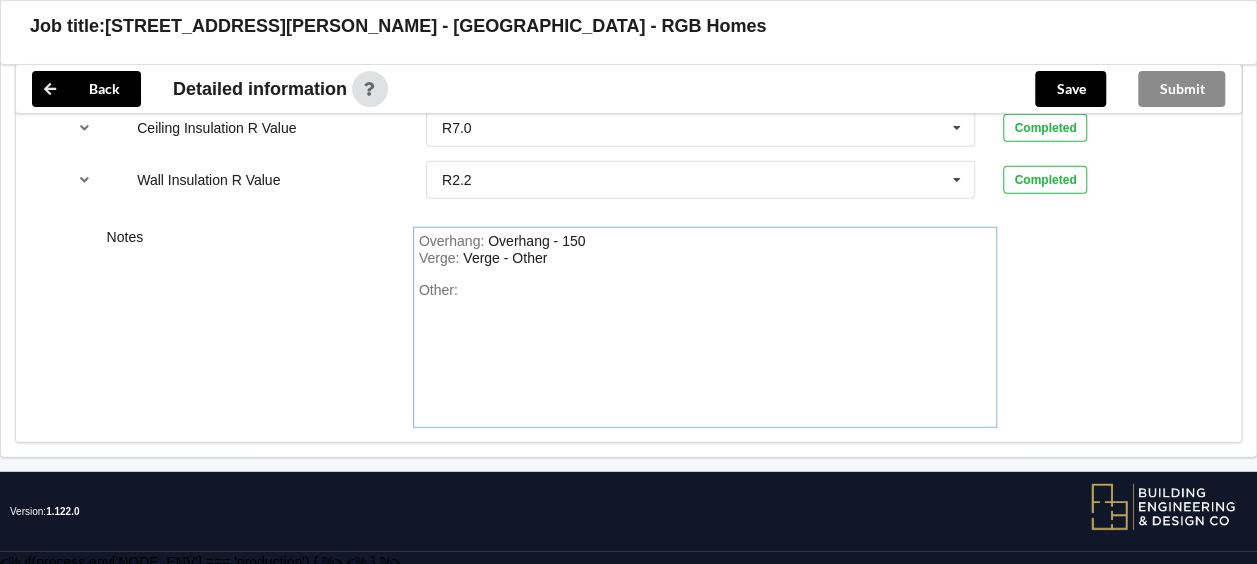 click on "Other:" at bounding box center [705, 352] 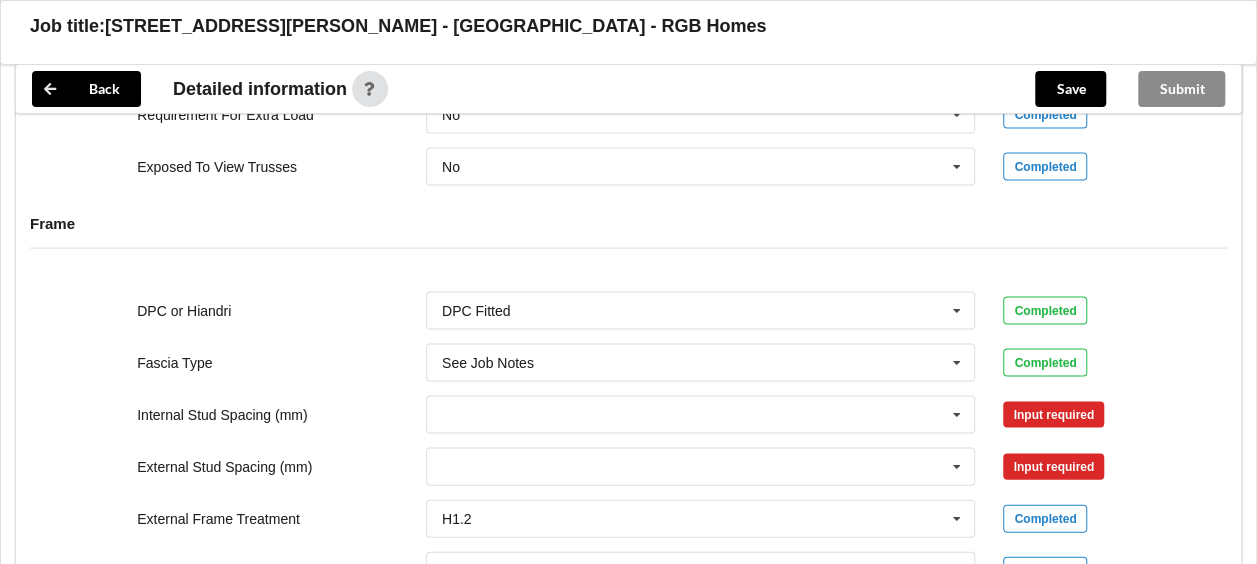 scroll, scrollTop: 1934, scrollLeft: 0, axis: vertical 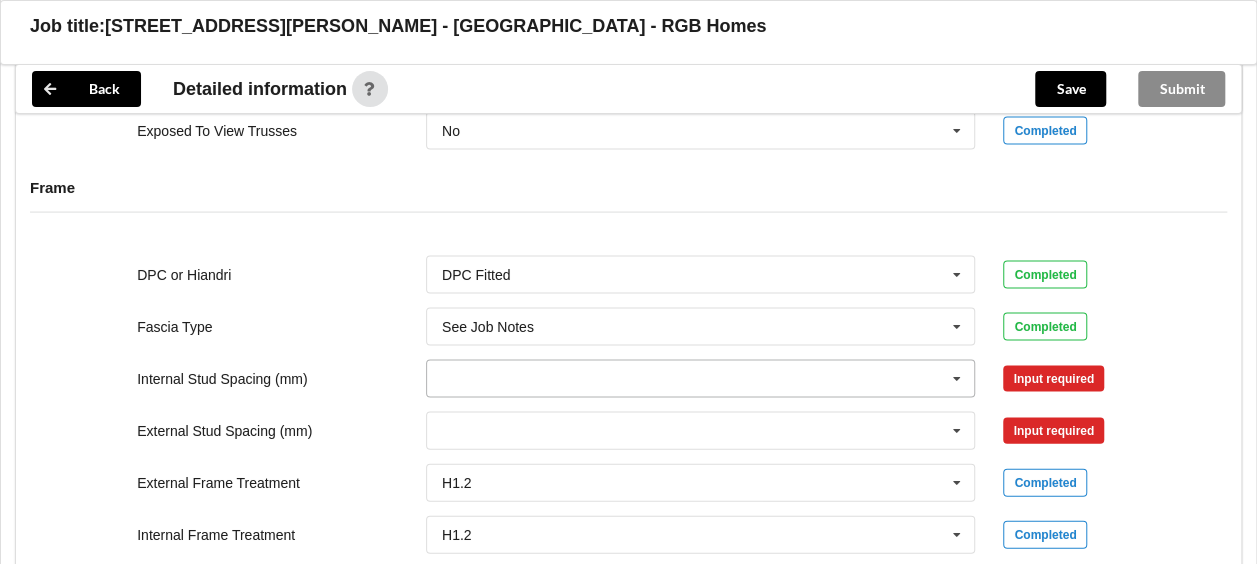 click at bounding box center (702, 379) 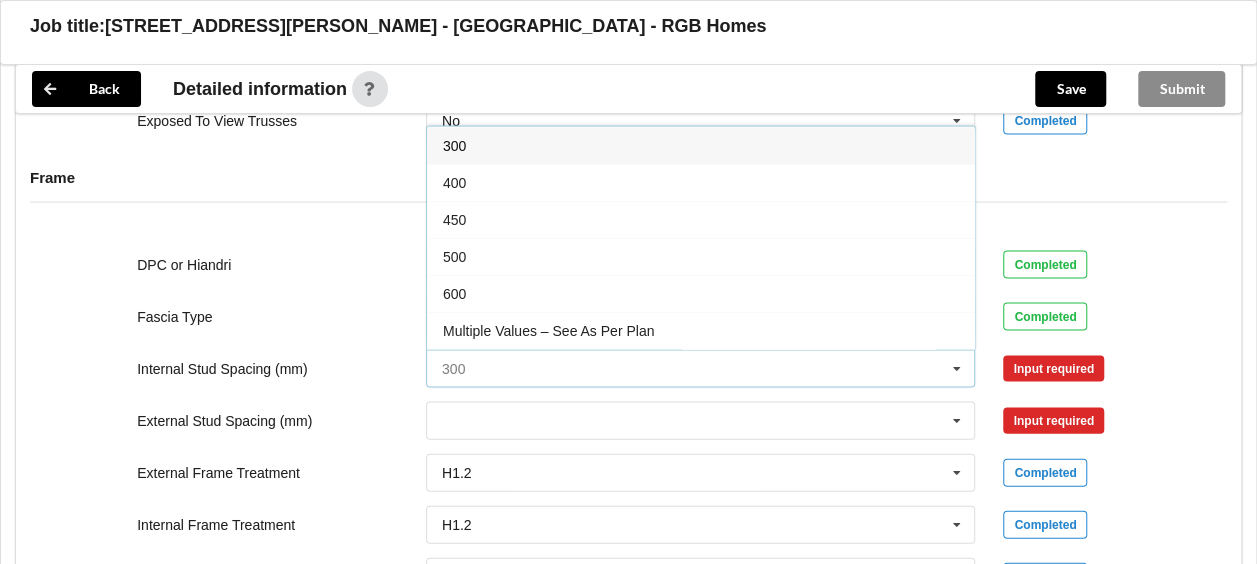 scroll, scrollTop: 1944, scrollLeft: 0, axis: vertical 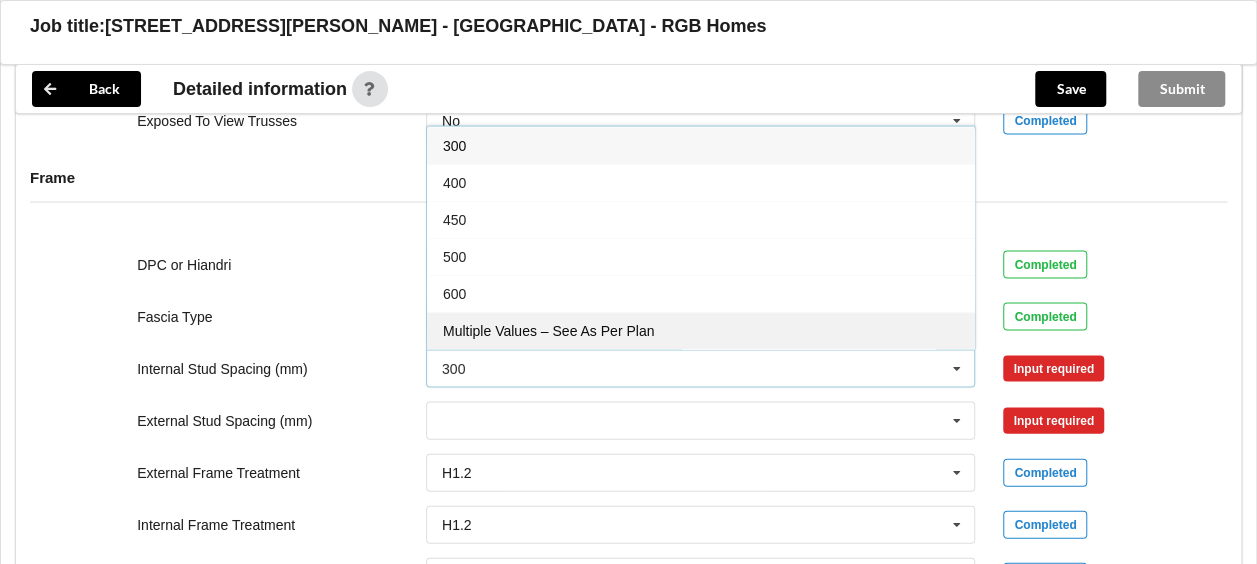 click on "Multiple Values – See As Per Plan" at bounding box center (701, 330) 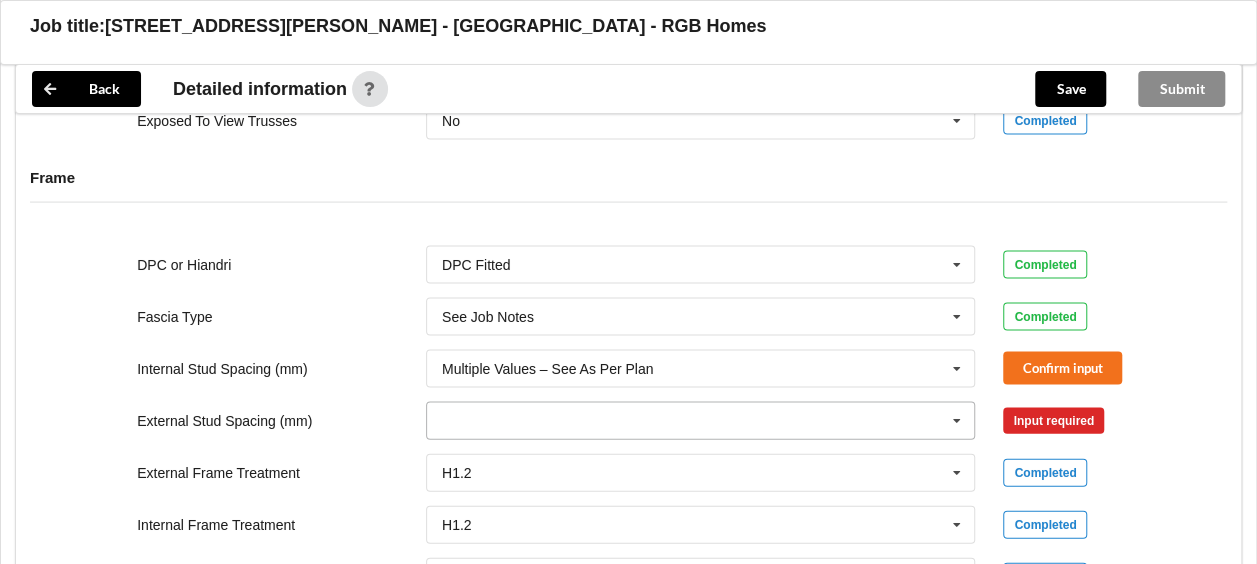 click at bounding box center [702, 421] 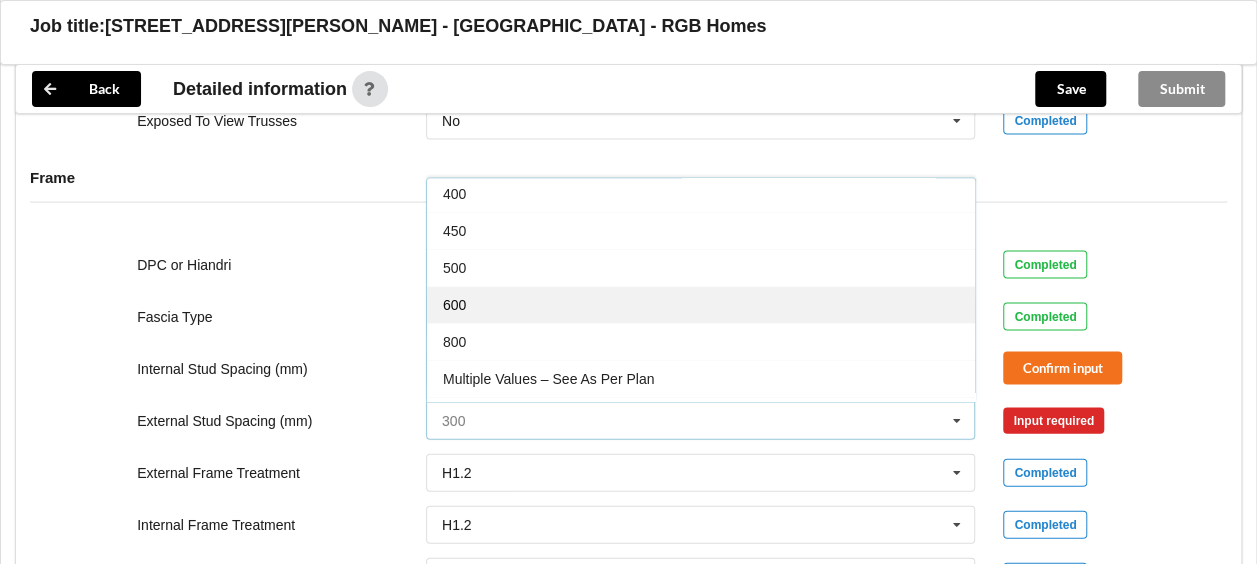 scroll, scrollTop: 106, scrollLeft: 0, axis: vertical 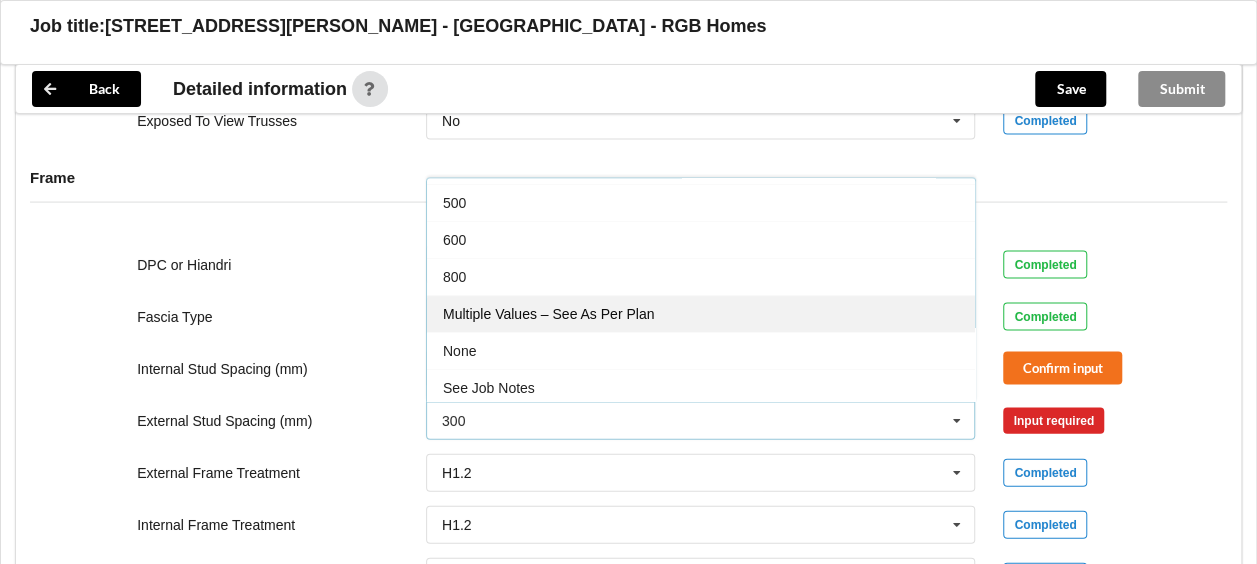 click on "Multiple Values – See As Per Plan" at bounding box center [701, 313] 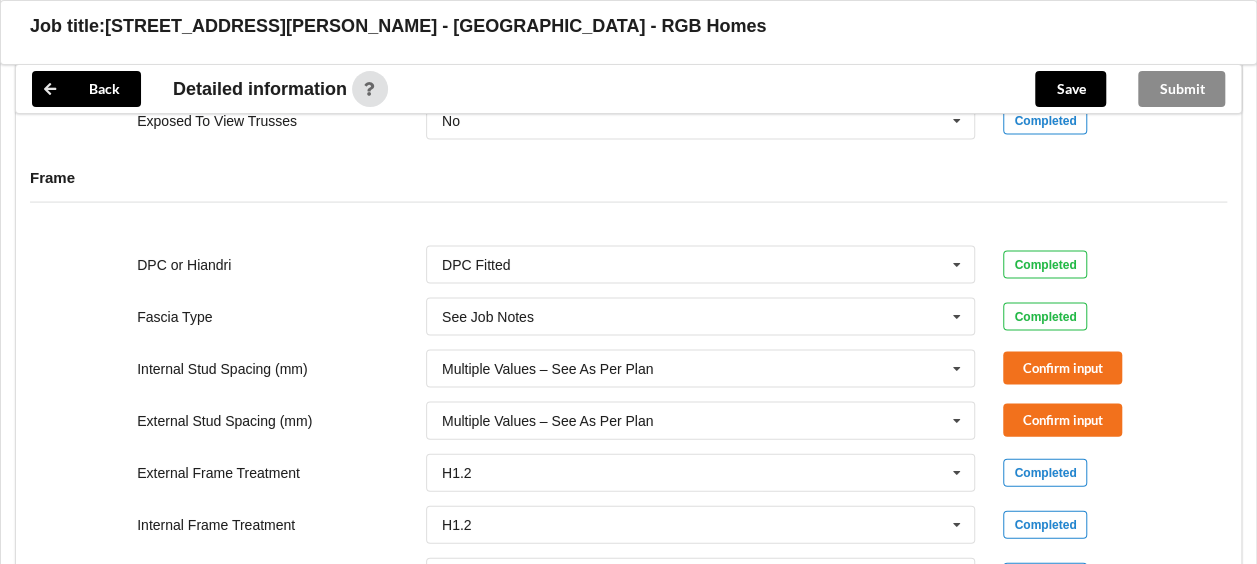 click on "Frame" at bounding box center (628, 192) 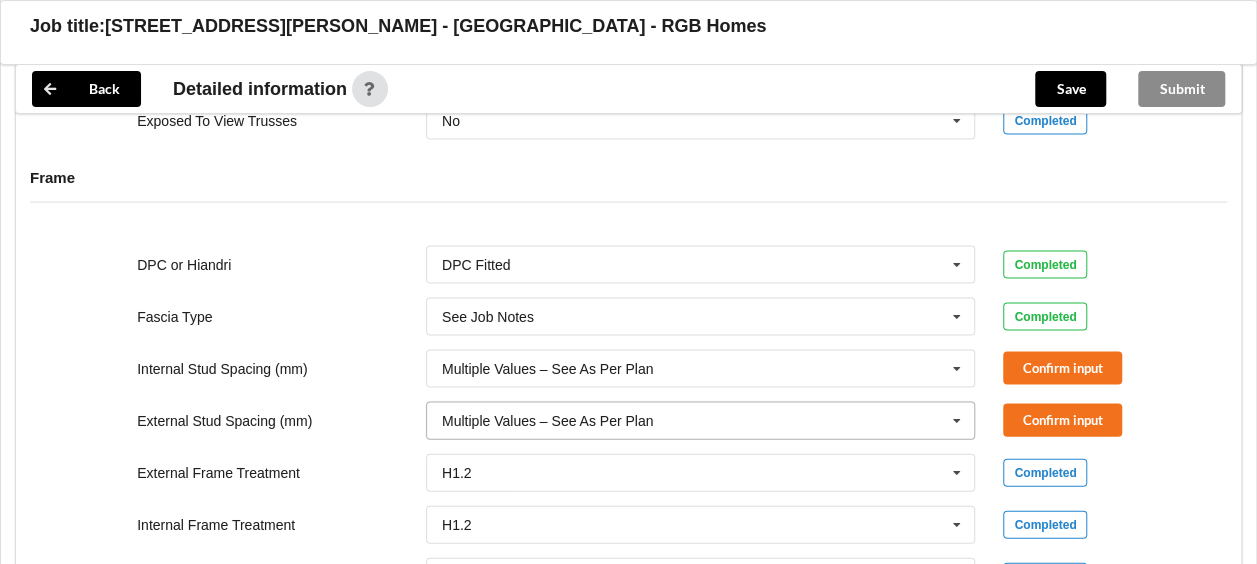click at bounding box center (702, 421) 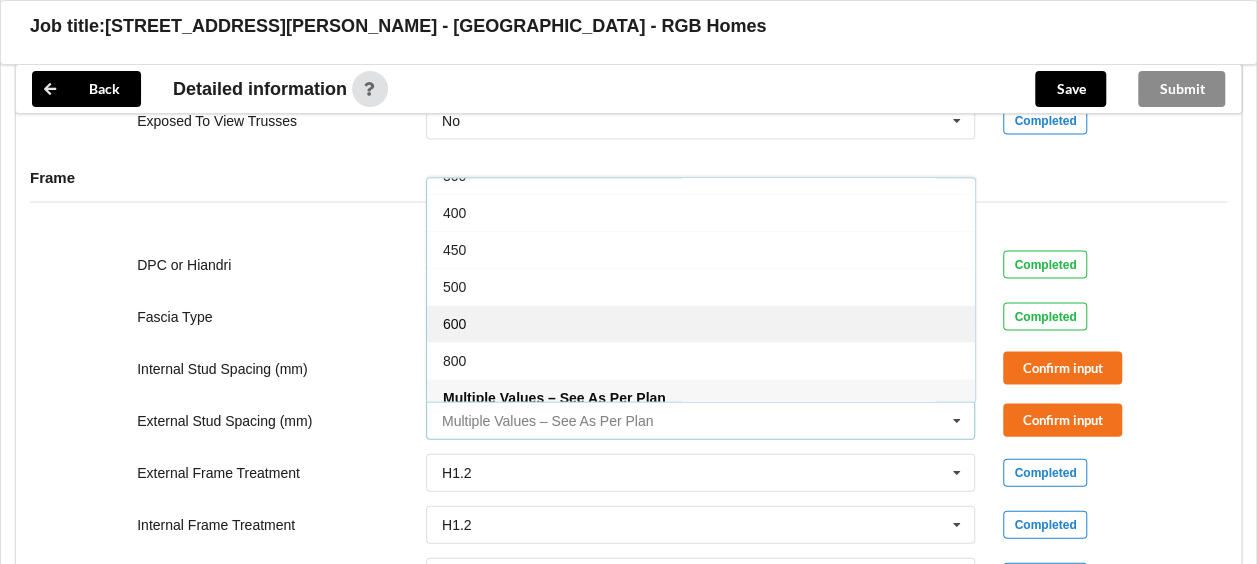 scroll, scrollTop: 21, scrollLeft: 0, axis: vertical 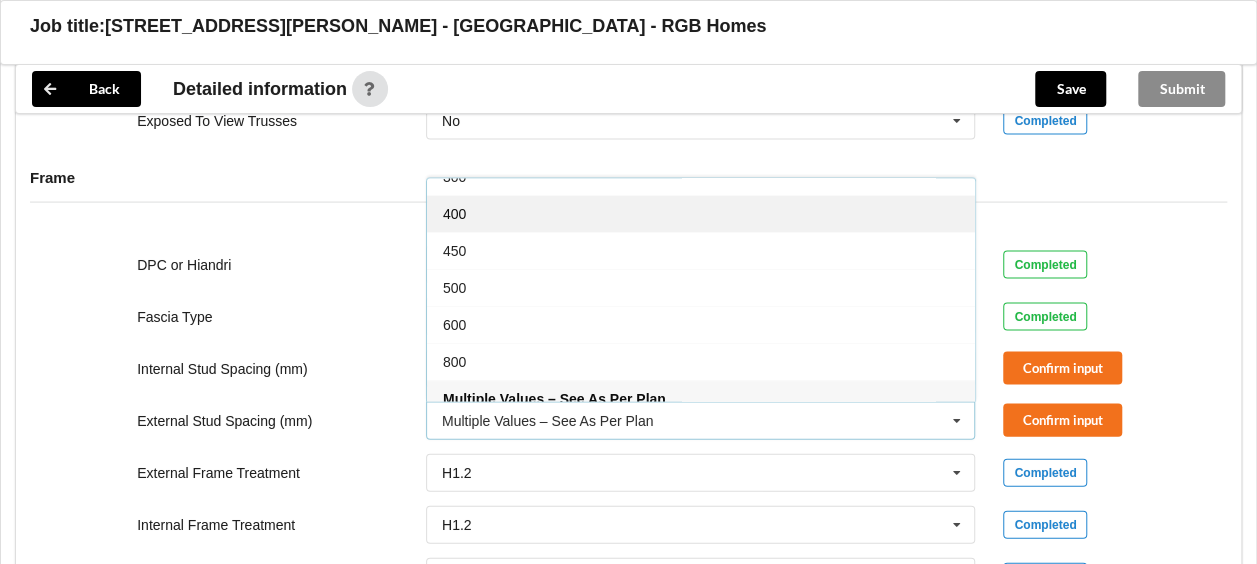 click on "400" at bounding box center (701, 213) 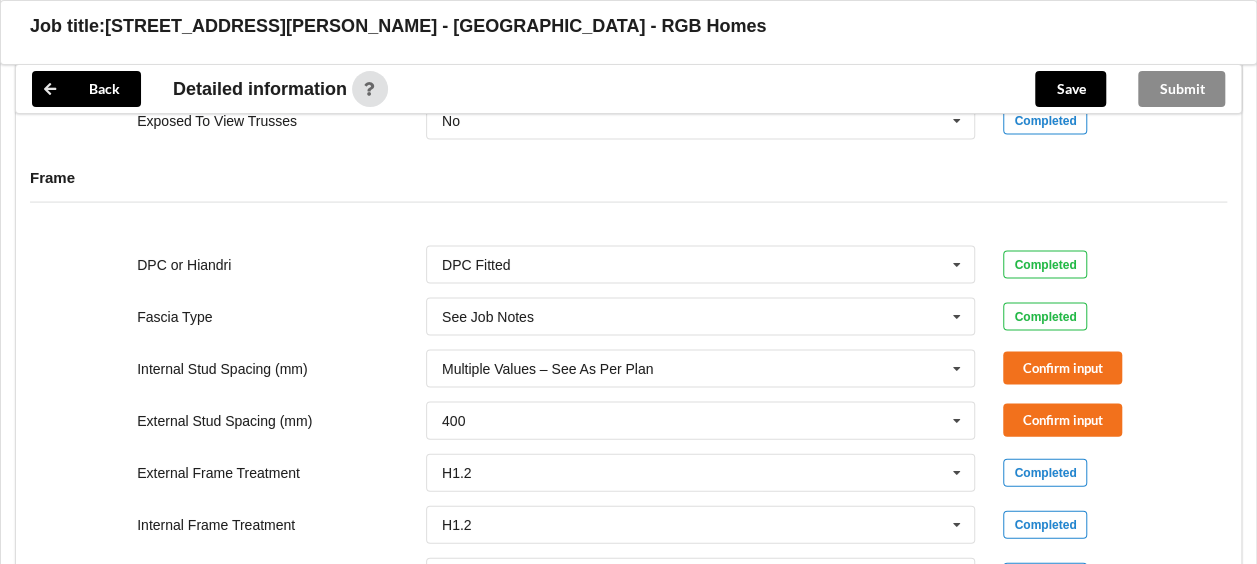 scroll, scrollTop: 2002, scrollLeft: 0, axis: vertical 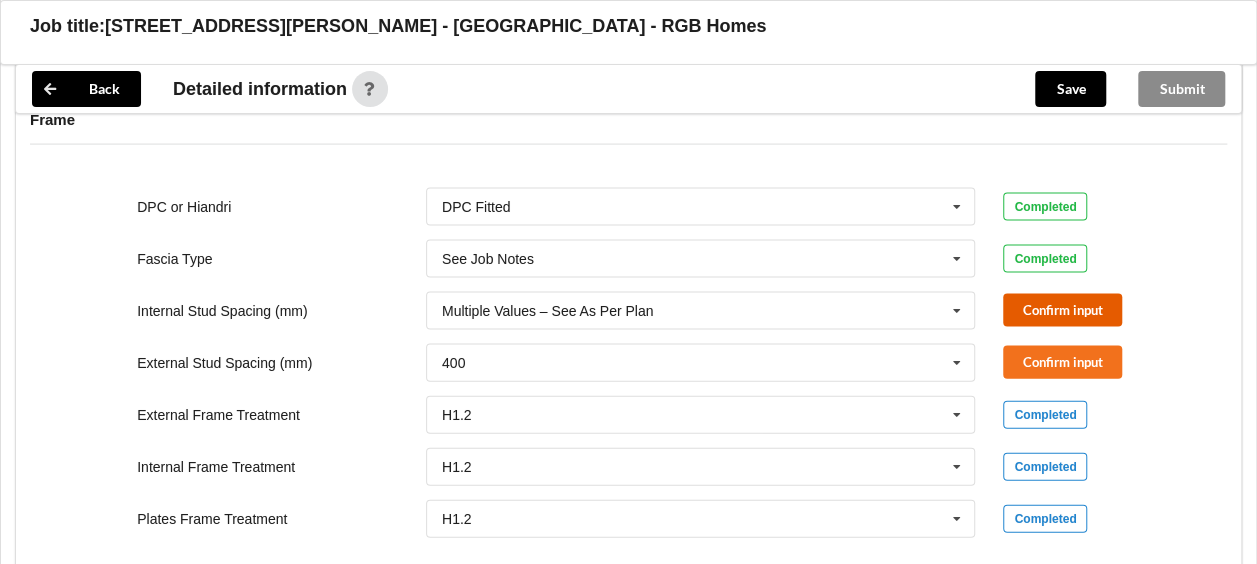 click on "Confirm input" at bounding box center (1062, 310) 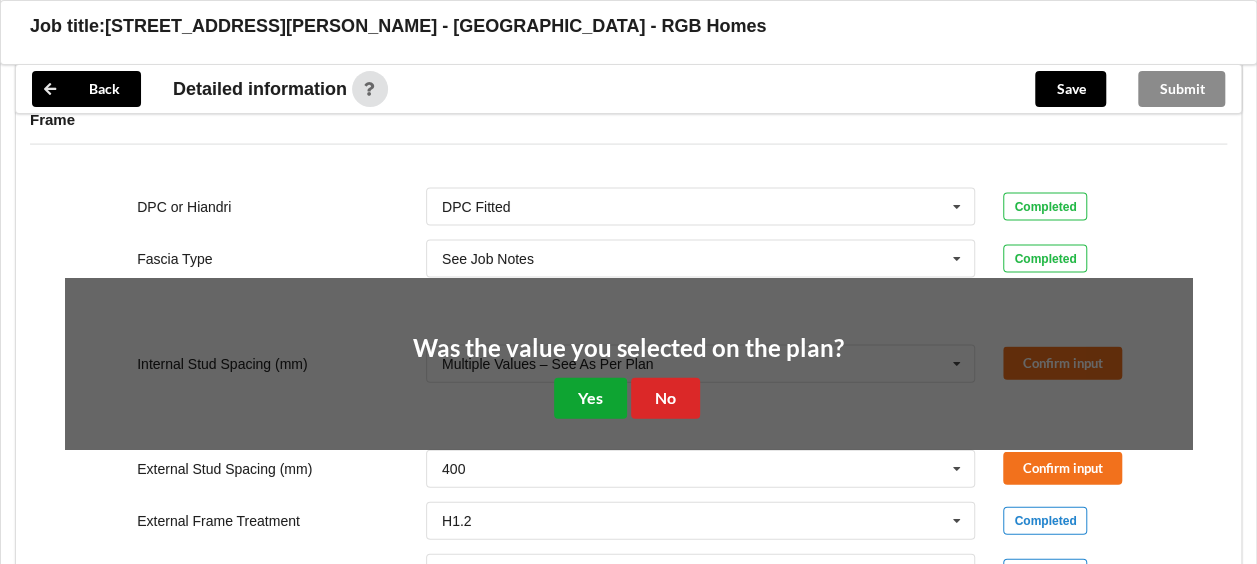 click on "Yes" at bounding box center [590, 398] 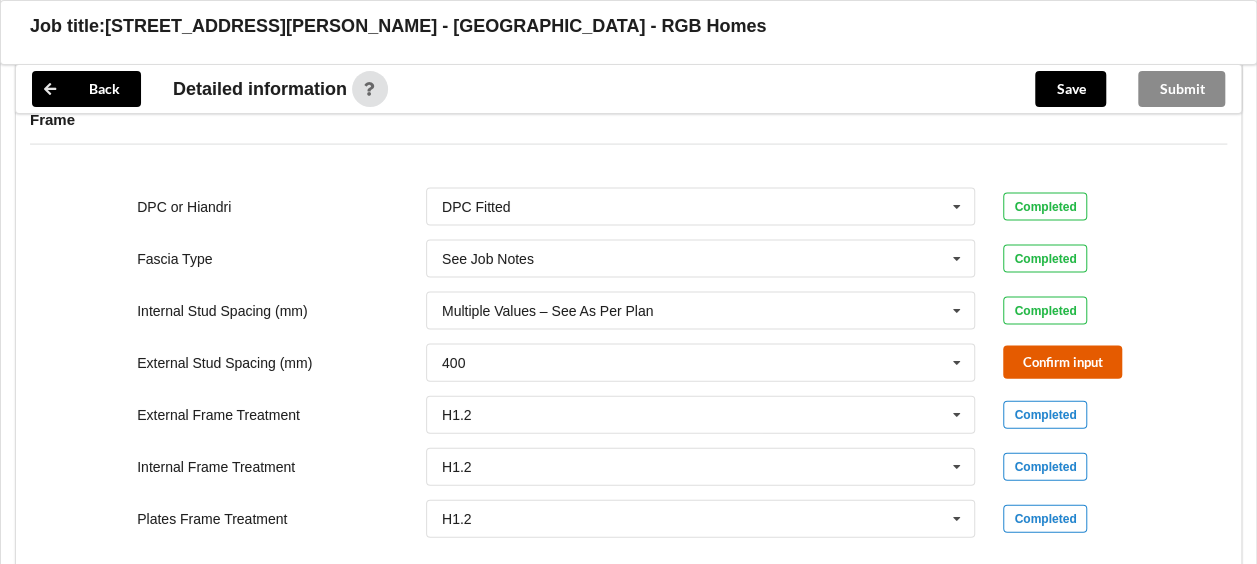 click on "Confirm input" at bounding box center (1062, 362) 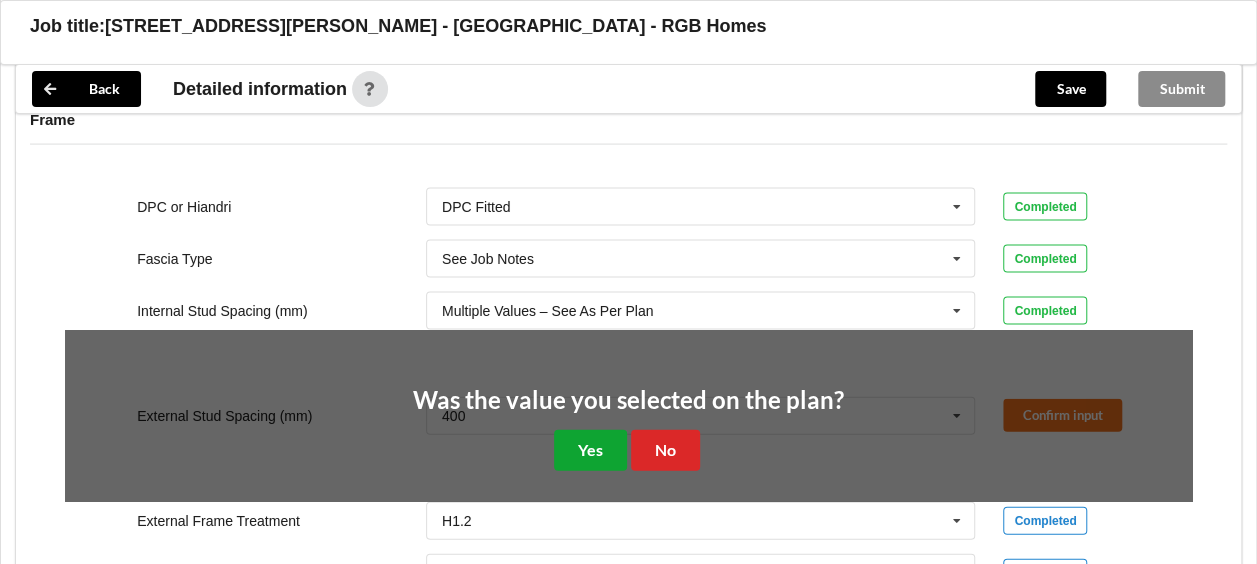 click on "Yes" at bounding box center [590, 450] 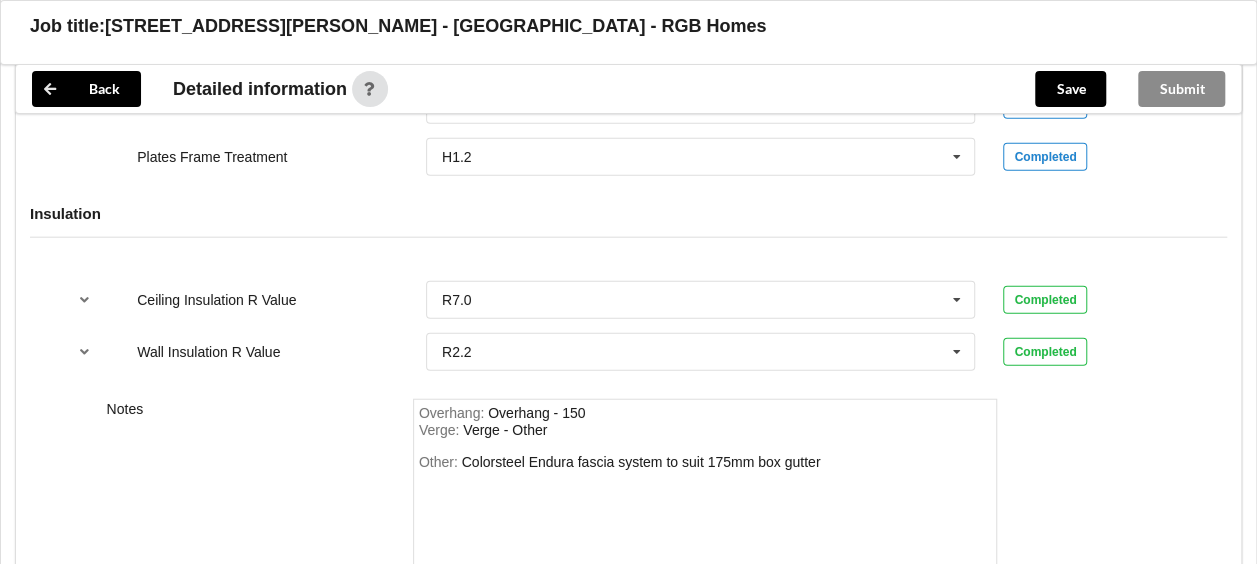 scroll, scrollTop: 2364, scrollLeft: 0, axis: vertical 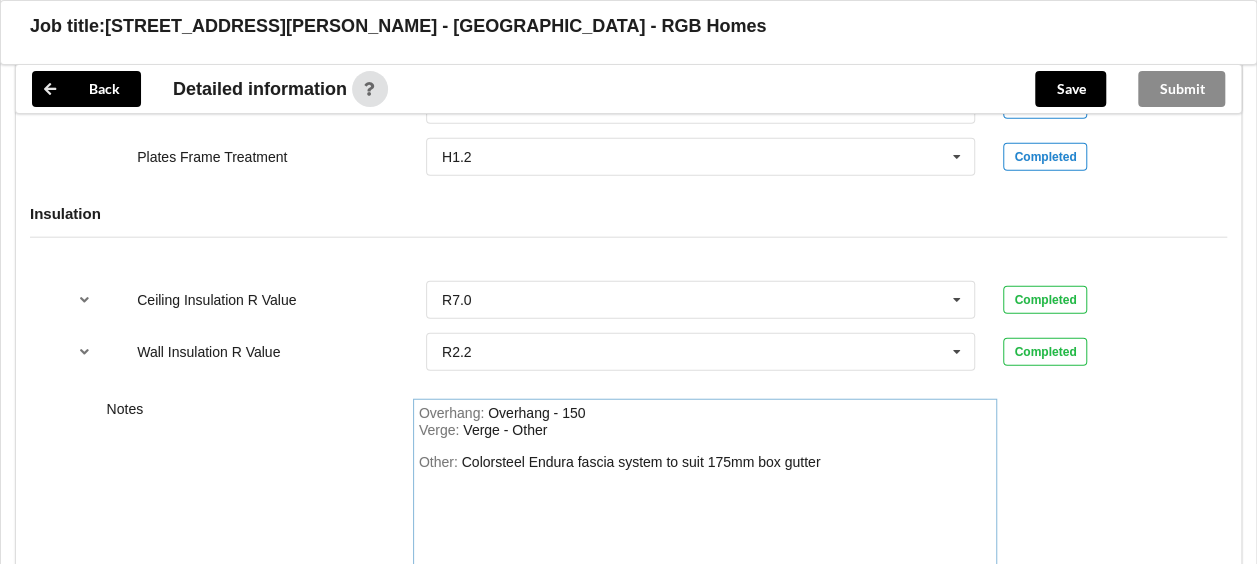 click on "Notes Overhang :   Overhang - 150 Verge :   Verge - Other Other:    Colorsteel Endura fascia system to suit 175mm box gutter" at bounding box center [628, 499] 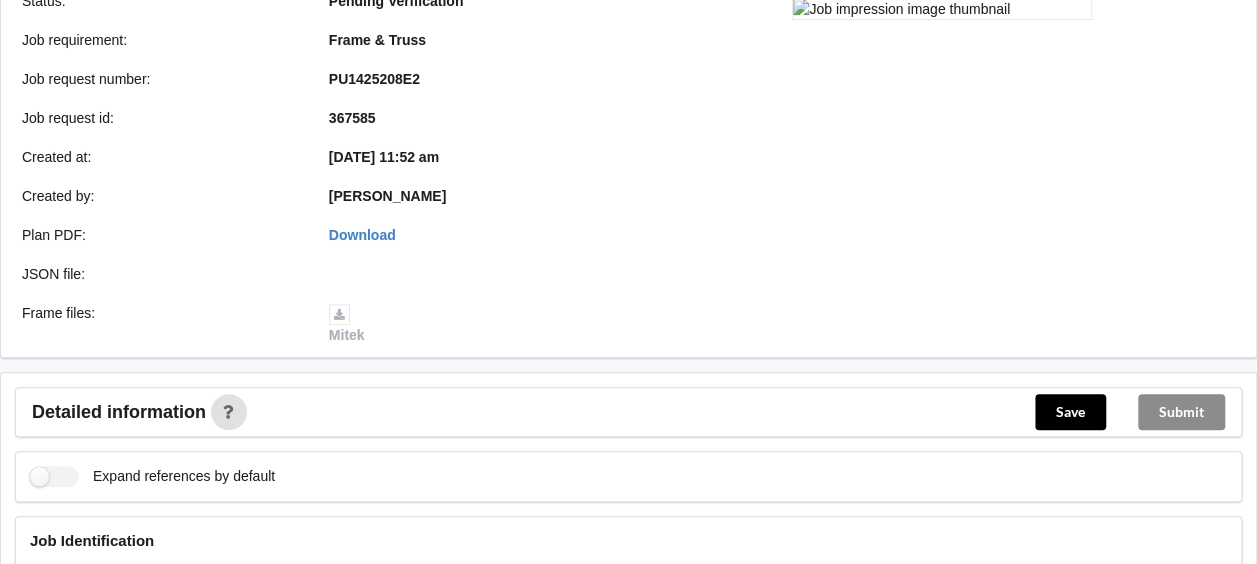 scroll, scrollTop: 0, scrollLeft: 0, axis: both 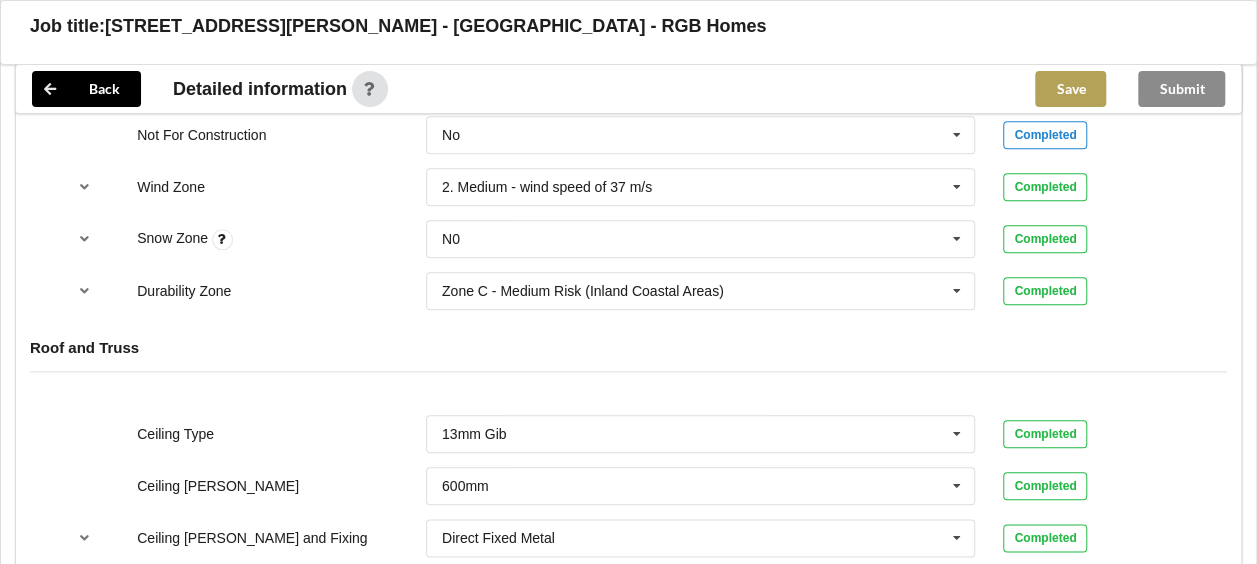 click on "Save" at bounding box center (1070, 89) 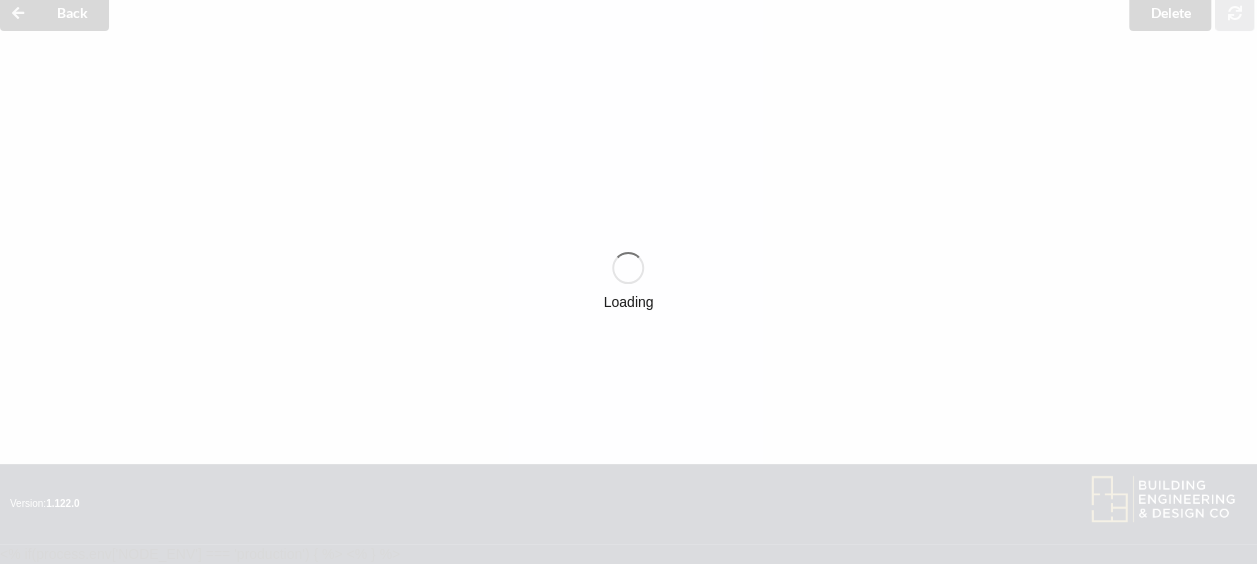 scroll, scrollTop: 903, scrollLeft: 0, axis: vertical 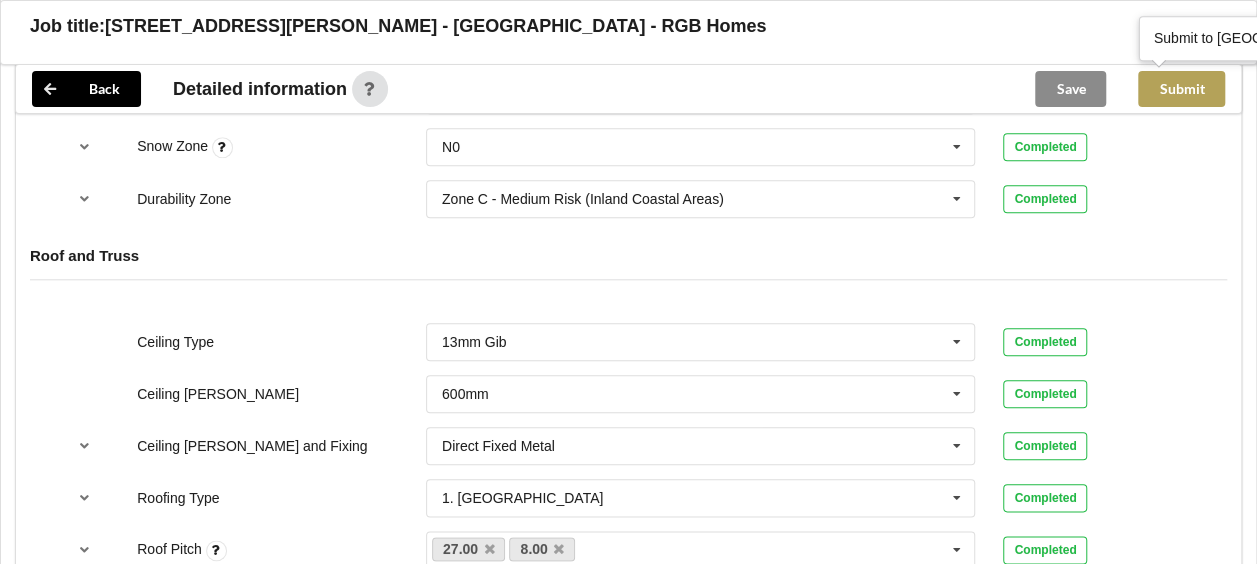 click on "Submit" at bounding box center (1181, 89) 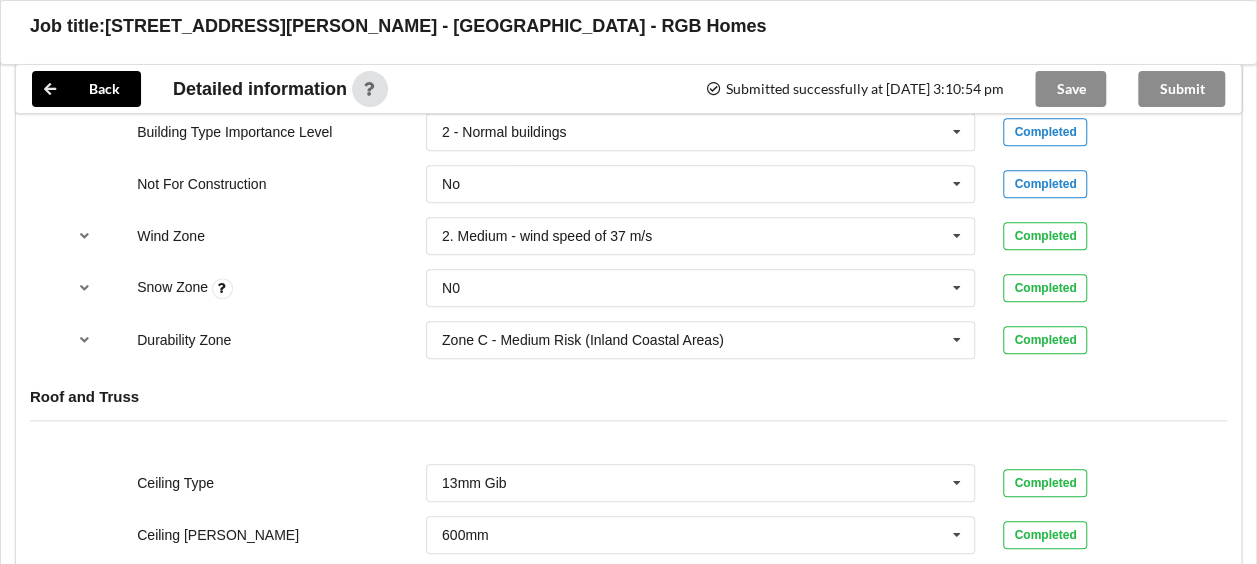 scroll, scrollTop: 759, scrollLeft: 0, axis: vertical 